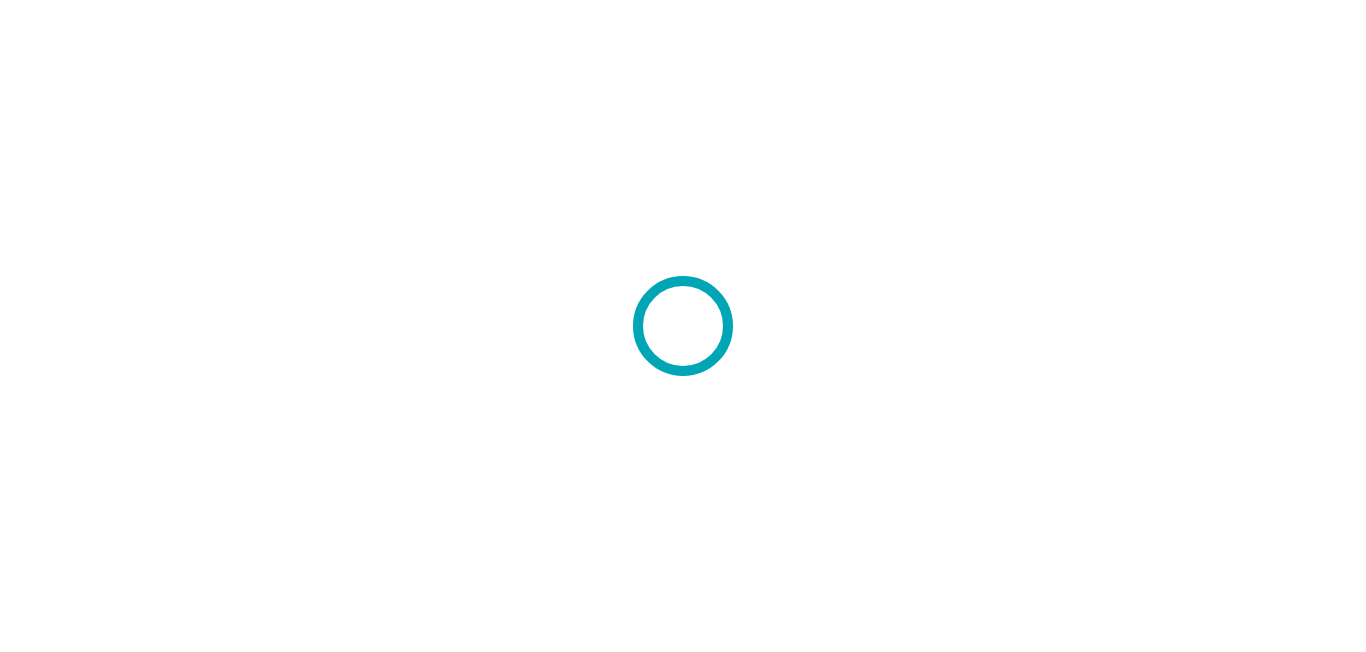 scroll, scrollTop: 0, scrollLeft: 0, axis: both 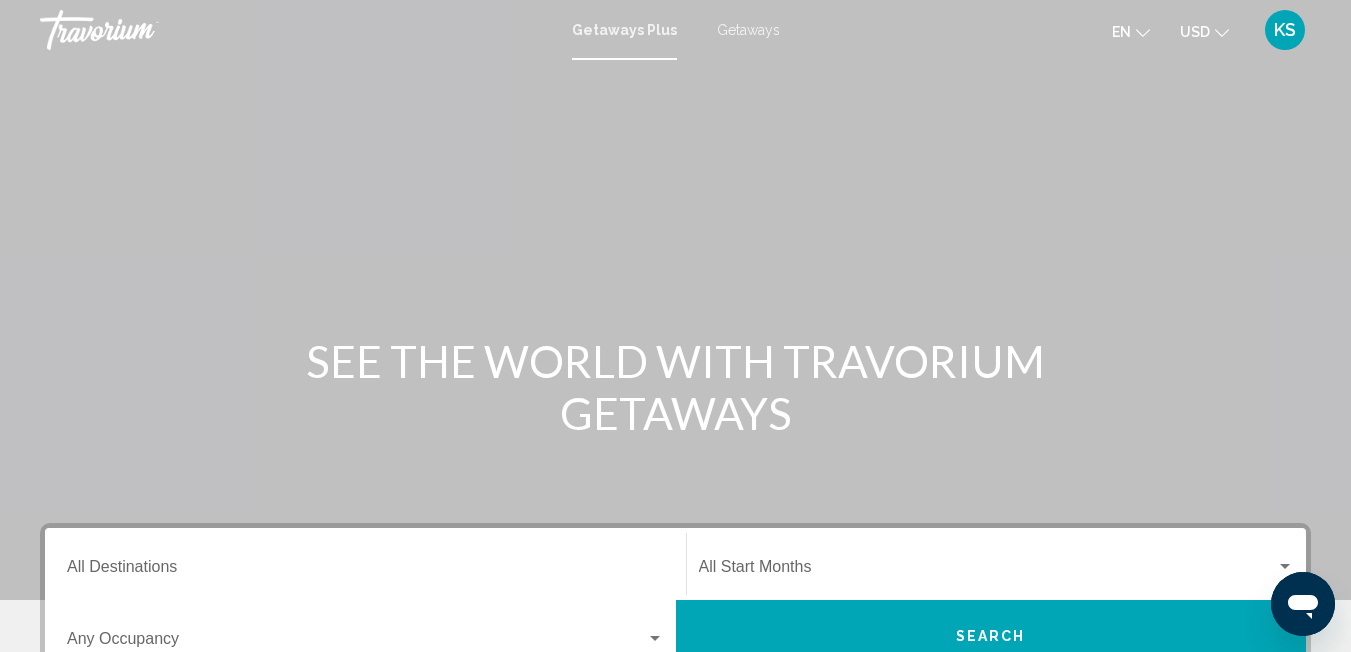 click on "Getaways" at bounding box center (748, 30) 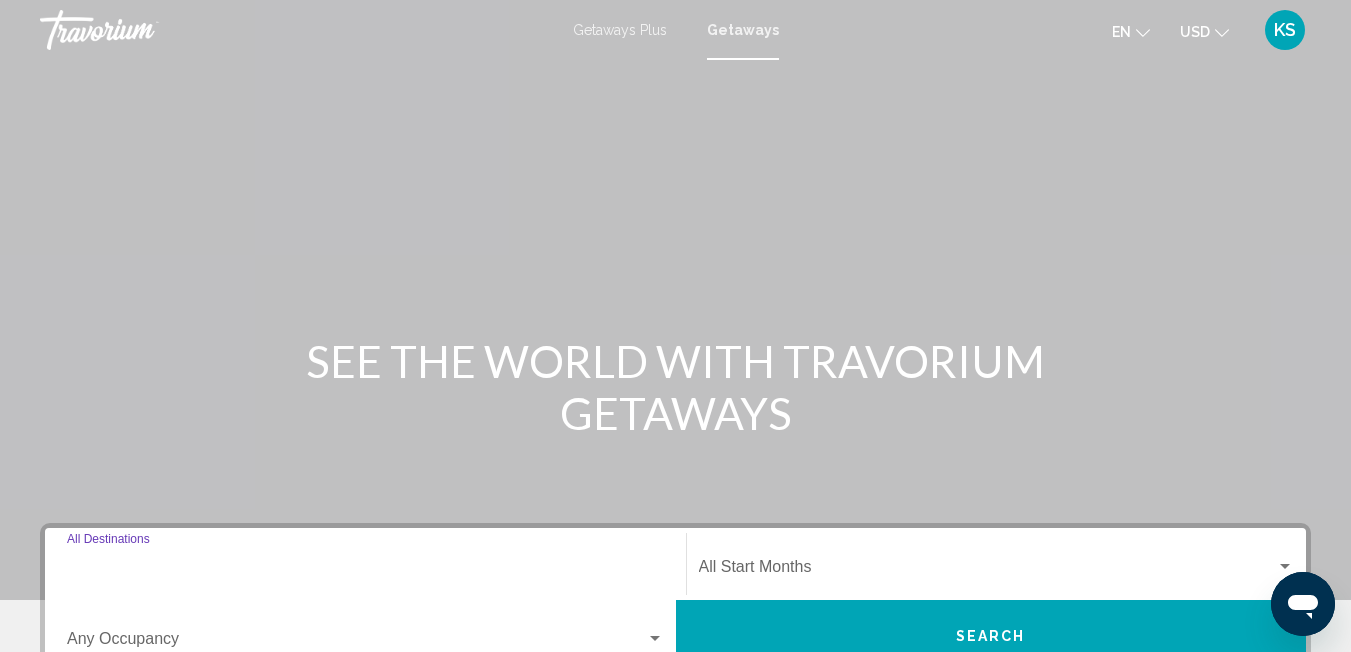 click on "Destination All Destinations" at bounding box center [365, 571] 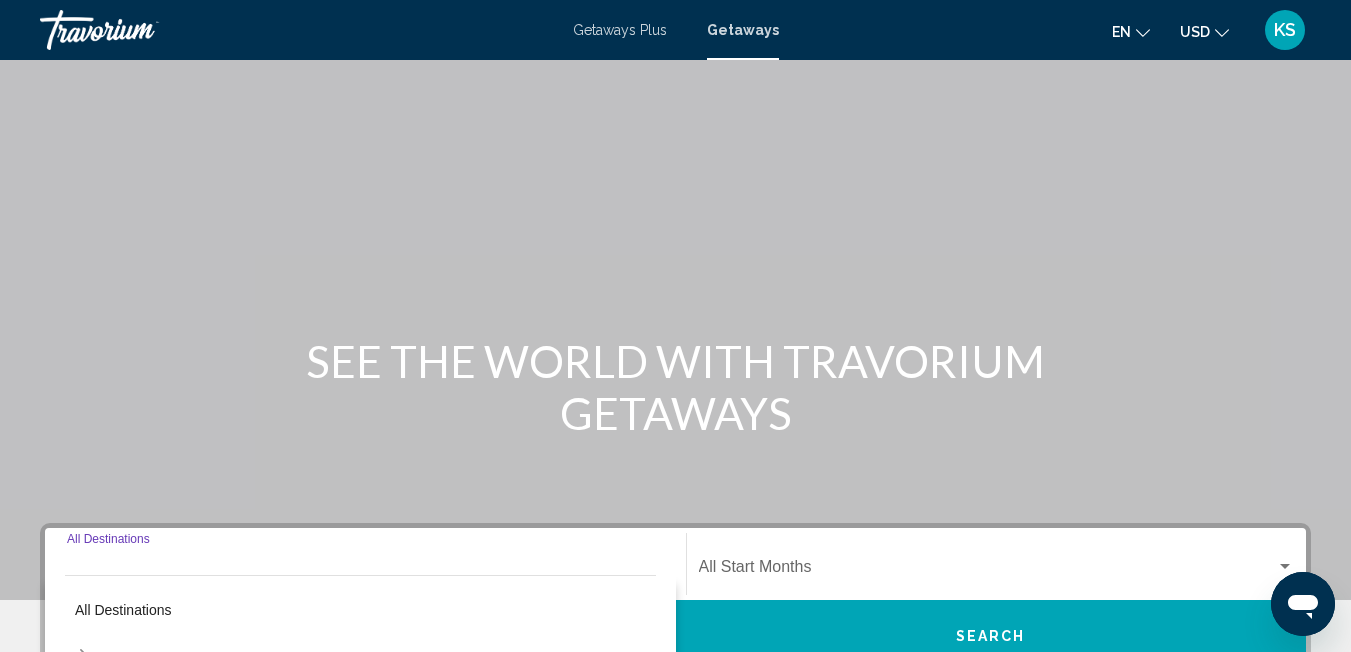 scroll, scrollTop: 458, scrollLeft: 0, axis: vertical 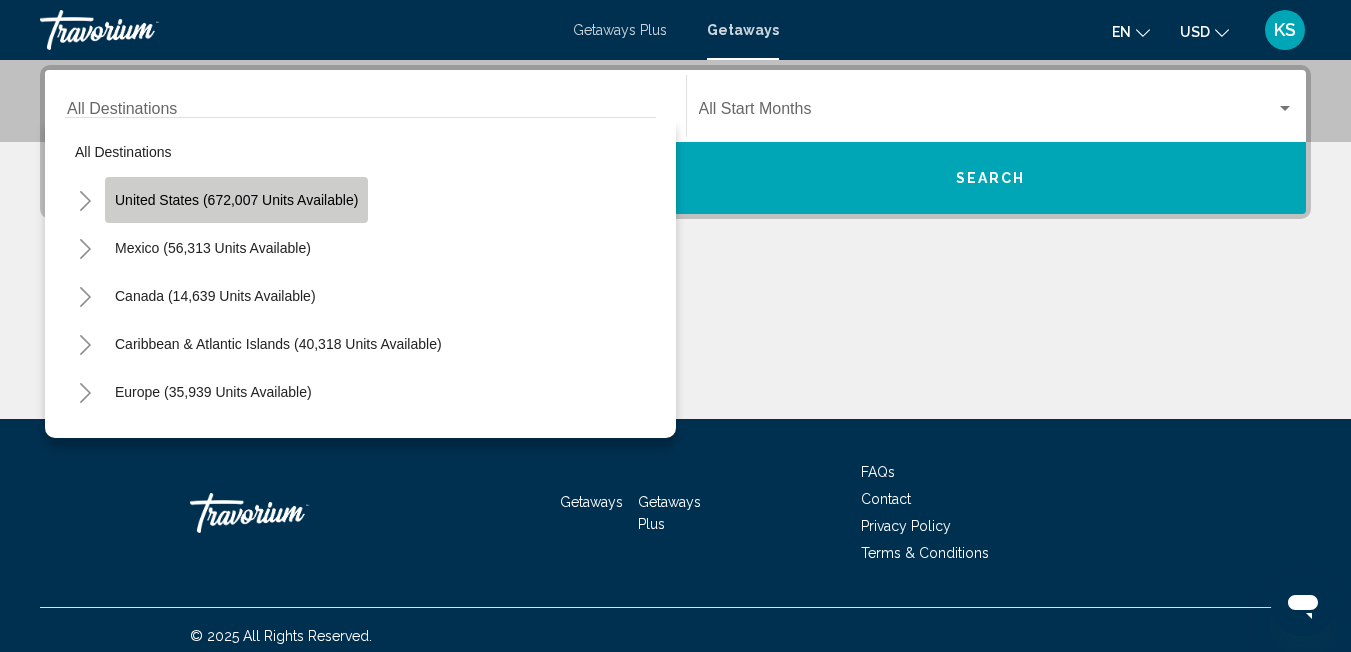click on "United States (672,007 units available)" 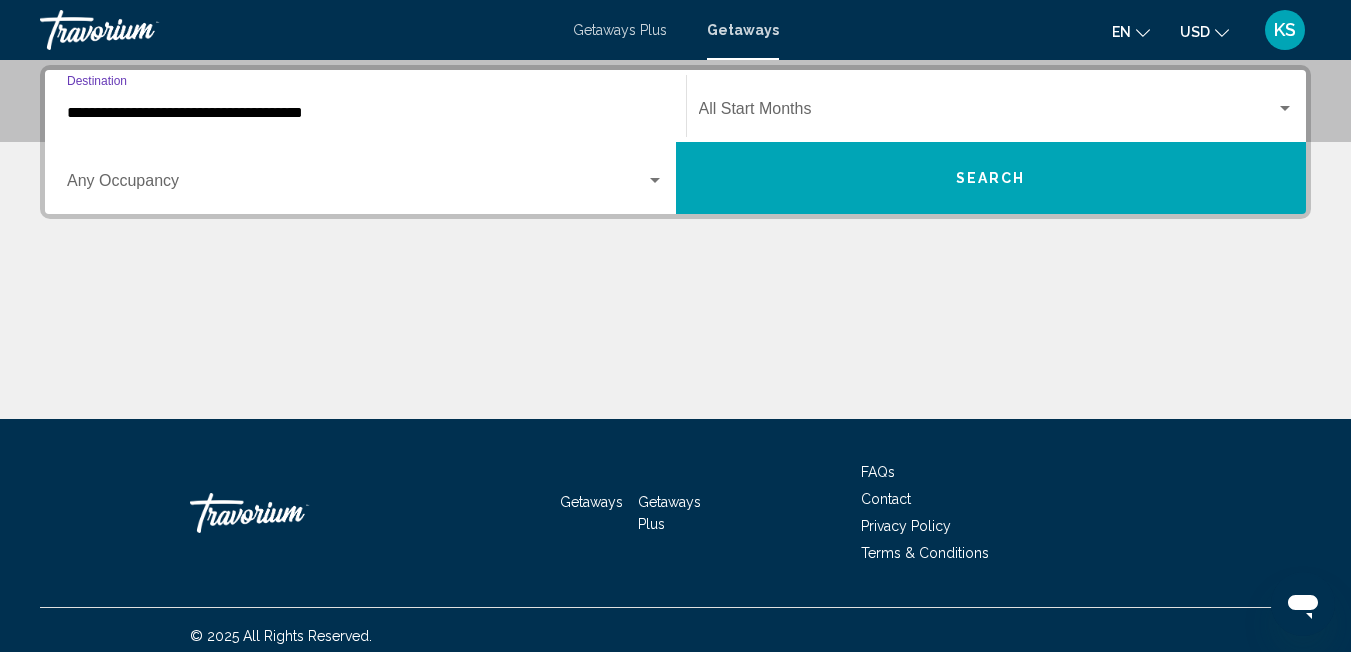 click at bounding box center [356, 185] 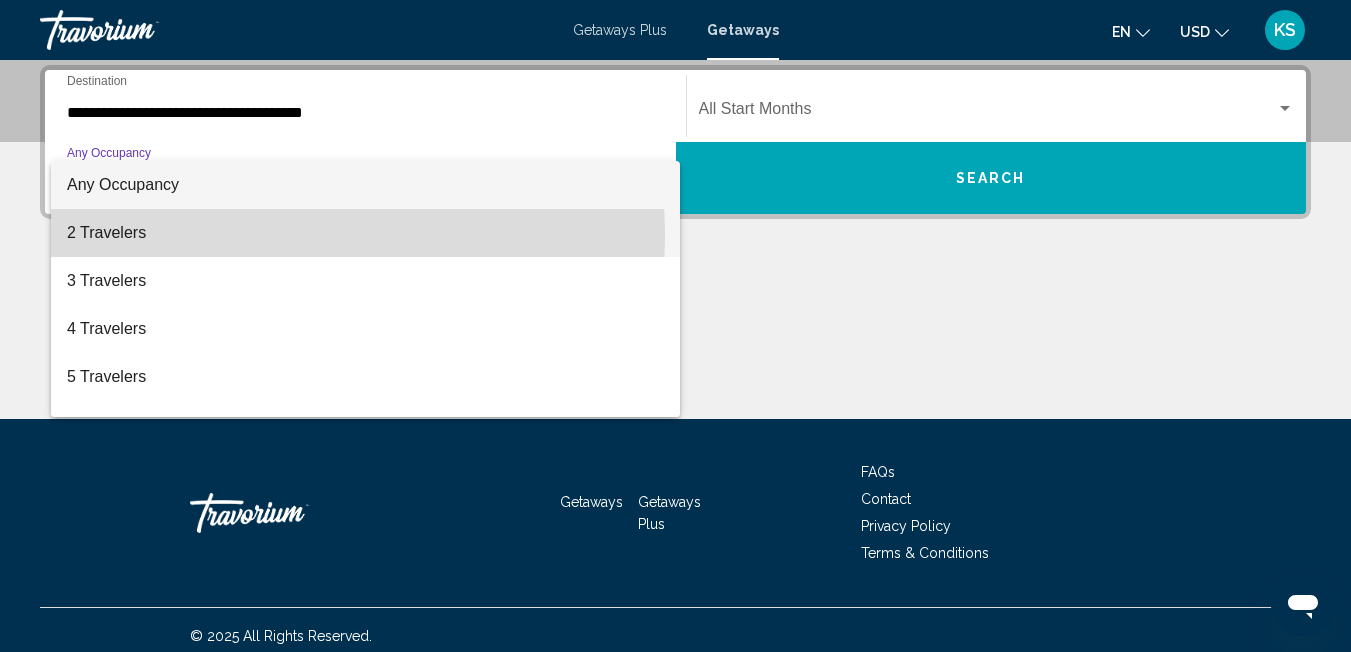click on "2 Travelers" at bounding box center [365, 233] 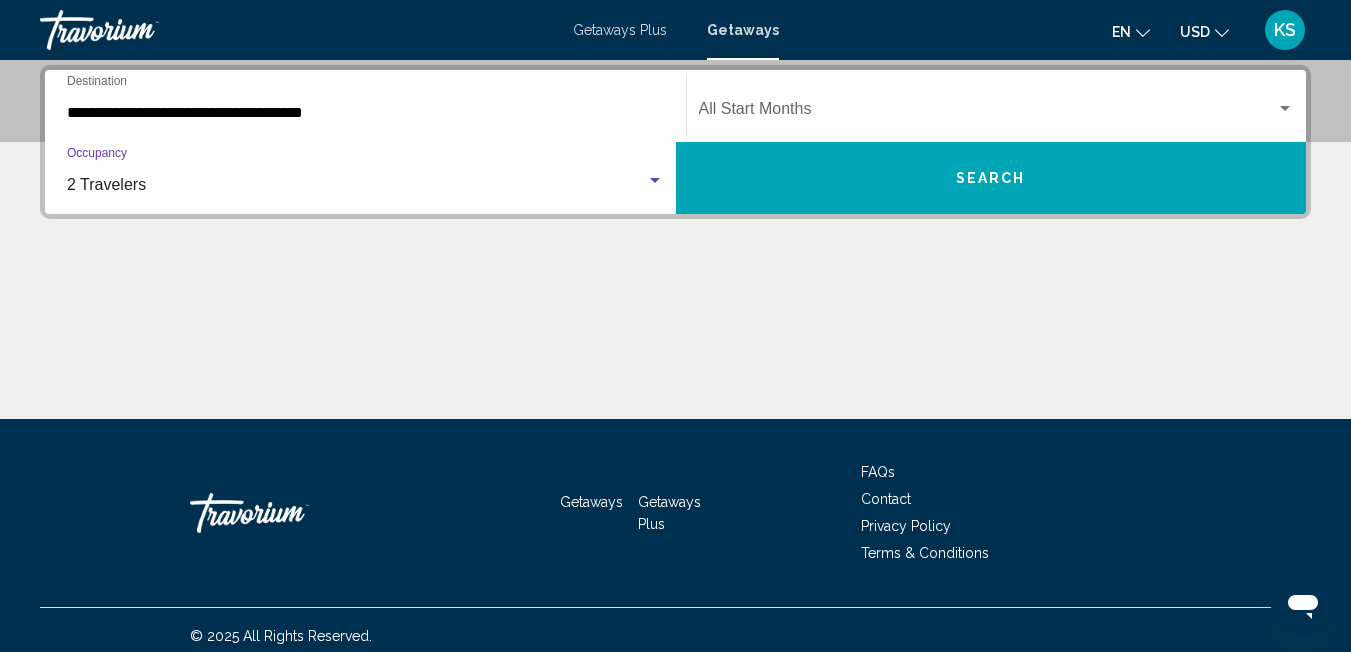 click at bounding box center (655, 181) 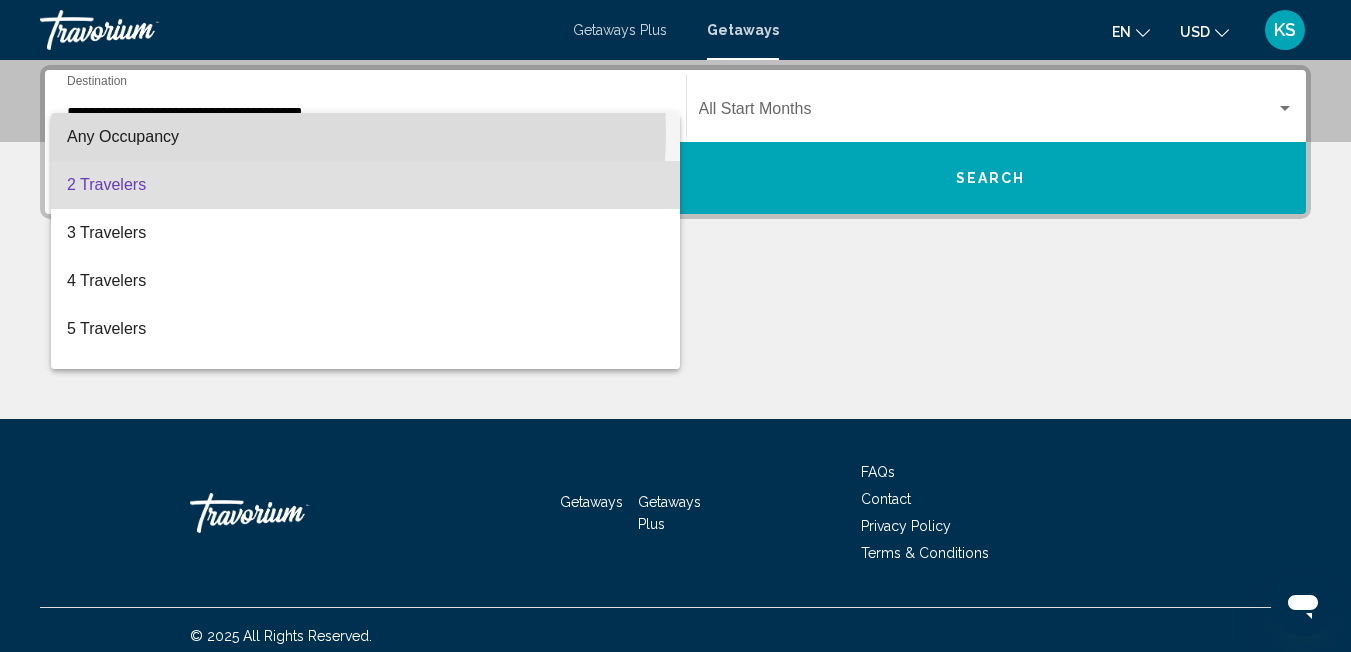 click on "Any Occupancy" at bounding box center (365, 137) 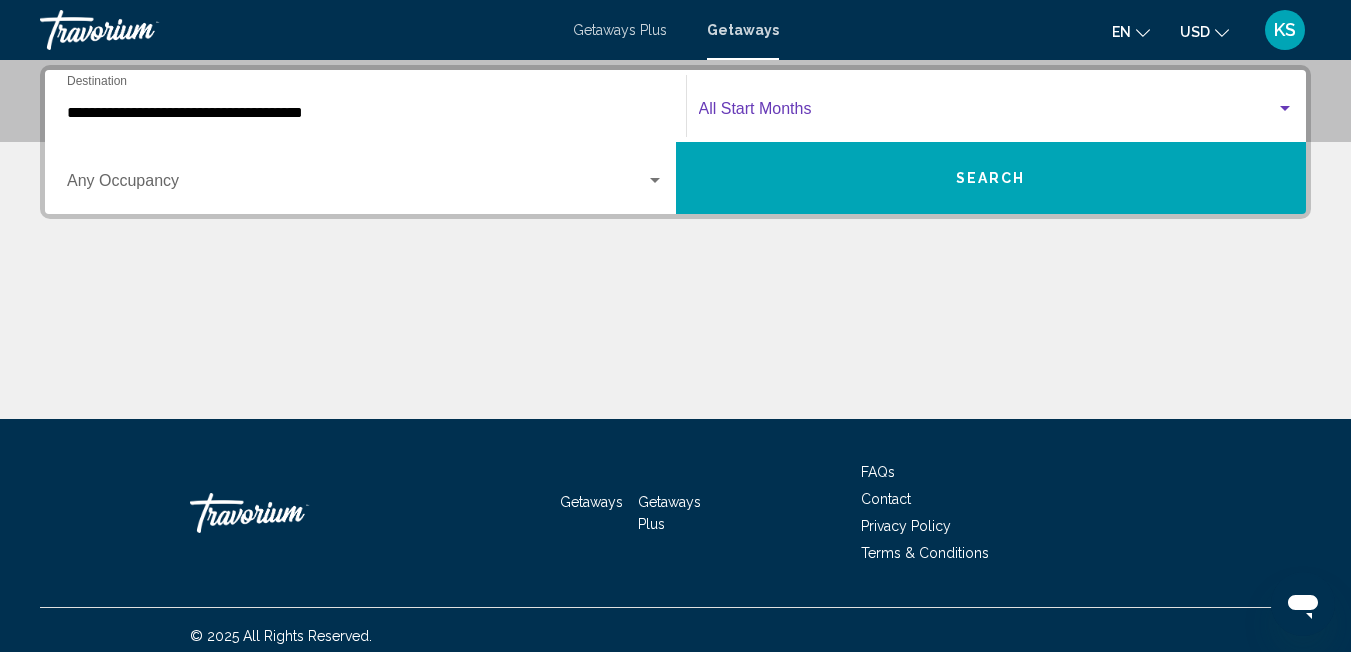 click at bounding box center [988, 113] 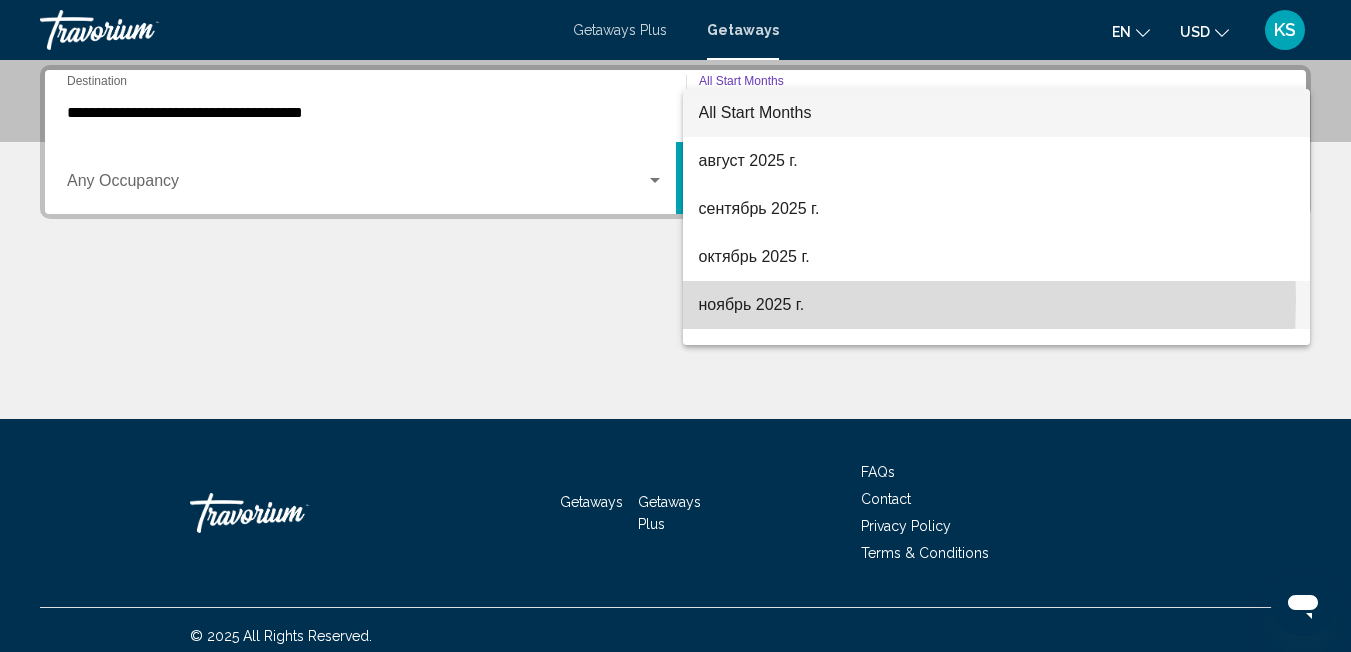click on "ноябрь 2025 г." at bounding box center [997, 305] 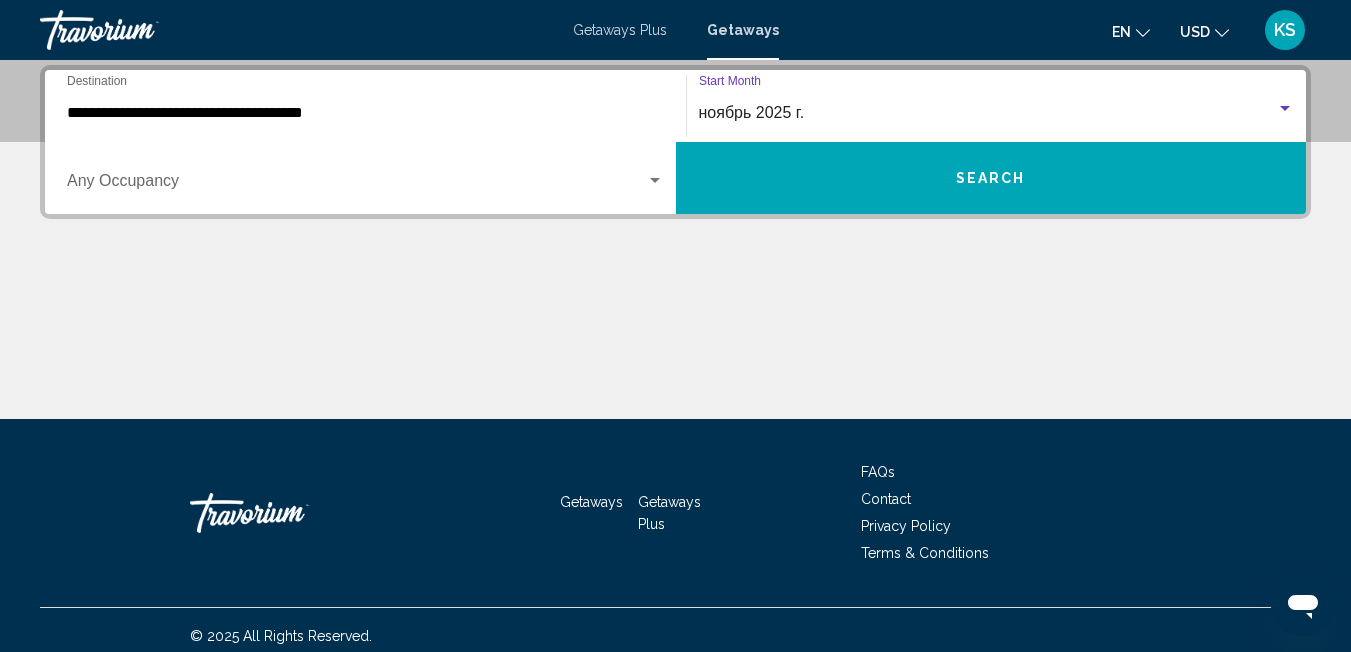 click on "Search" at bounding box center (991, 178) 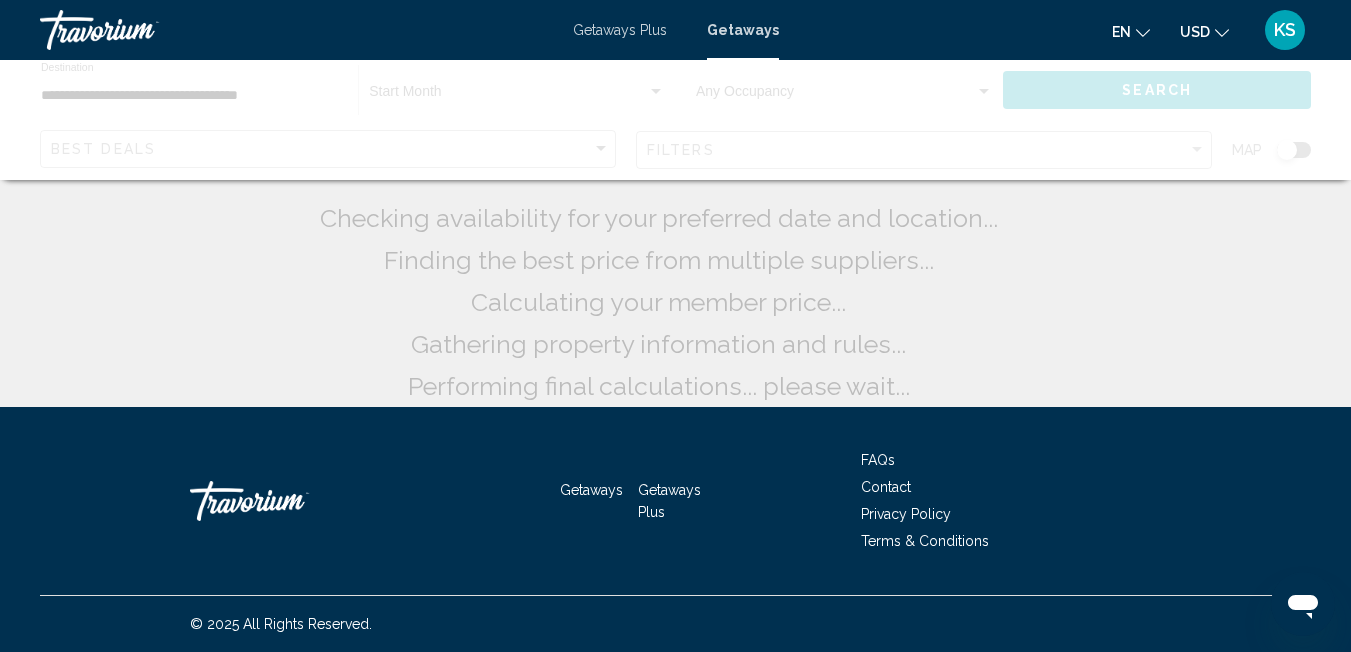 scroll, scrollTop: 0, scrollLeft: 0, axis: both 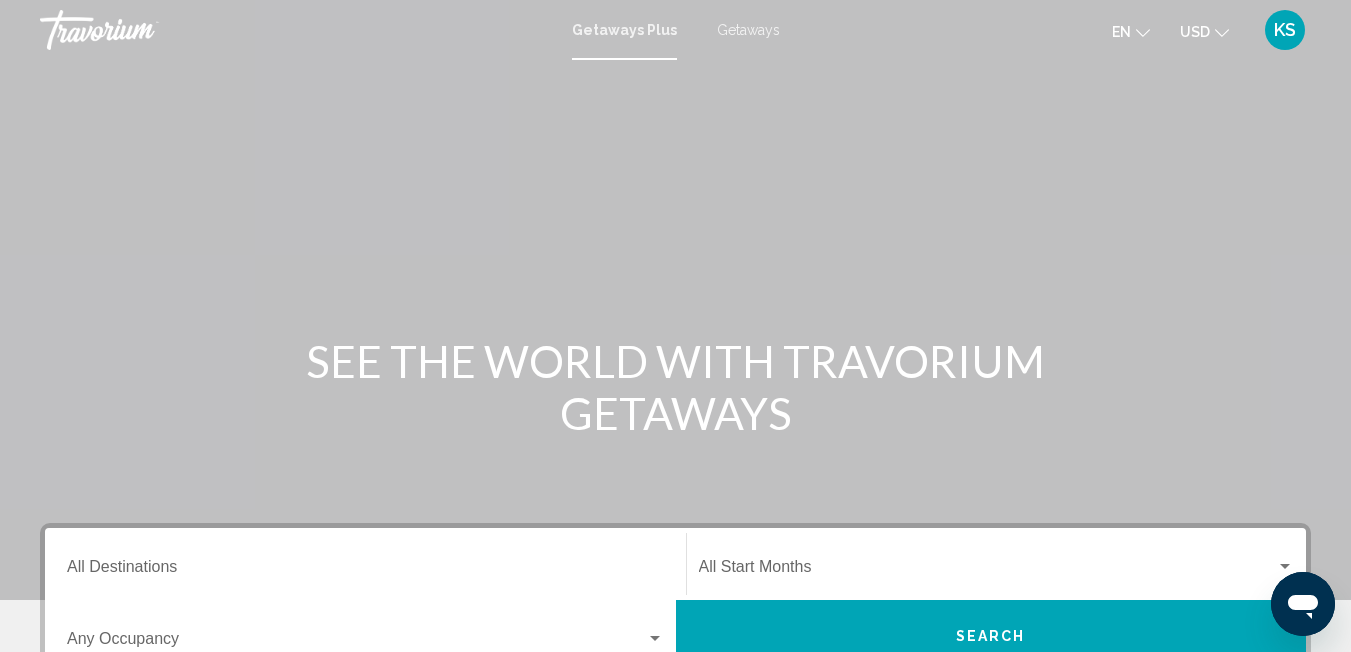 click on "Getaways" at bounding box center (748, 30) 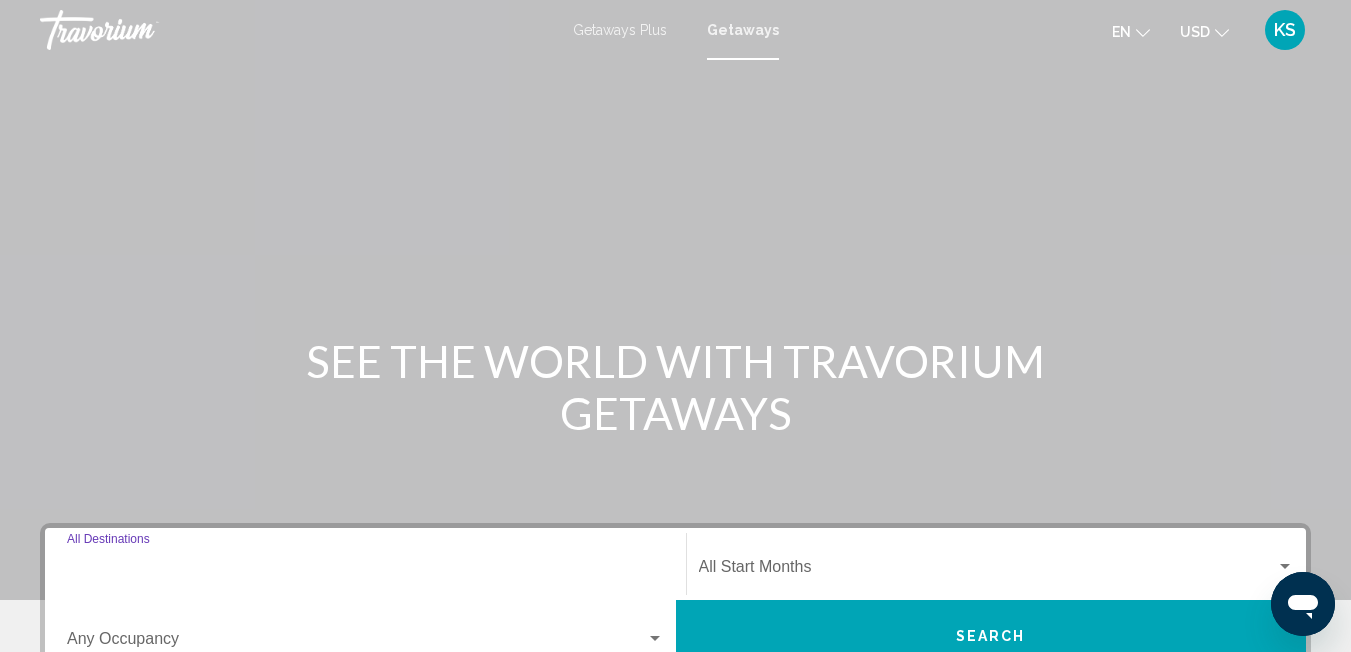 click on "Destination All Destinations" at bounding box center (365, 571) 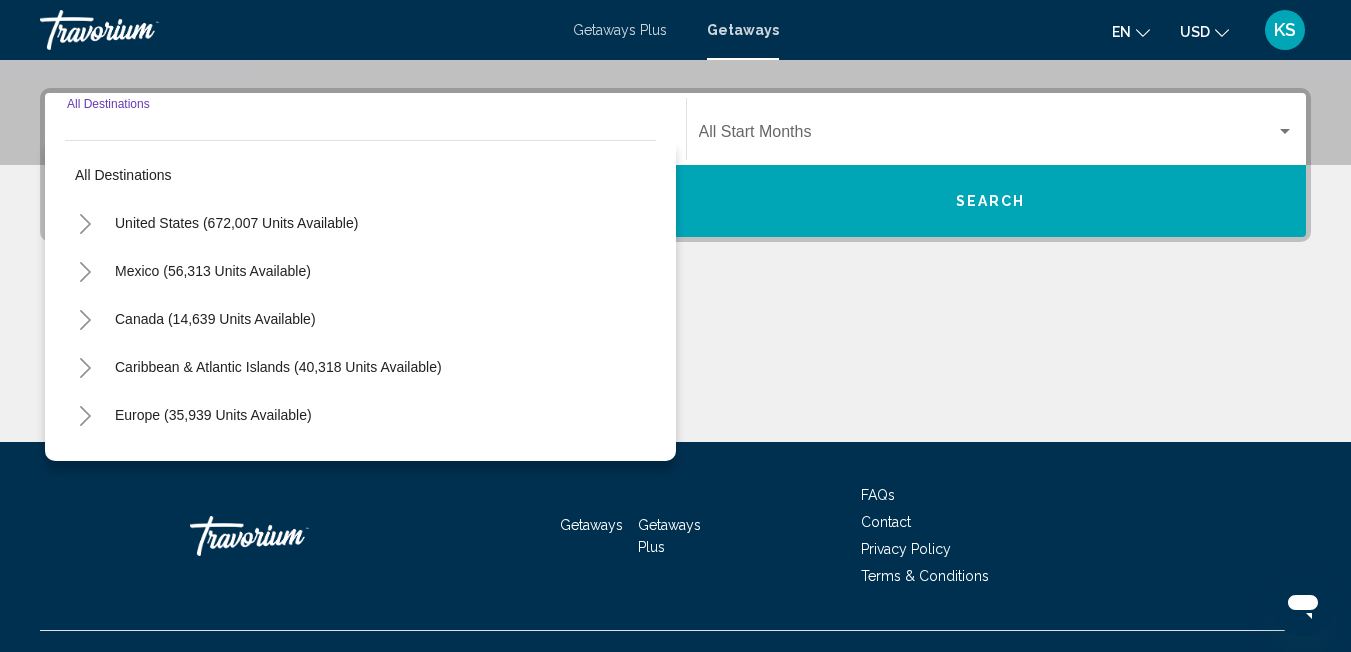 scroll, scrollTop: 458, scrollLeft: 0, axis: vertical 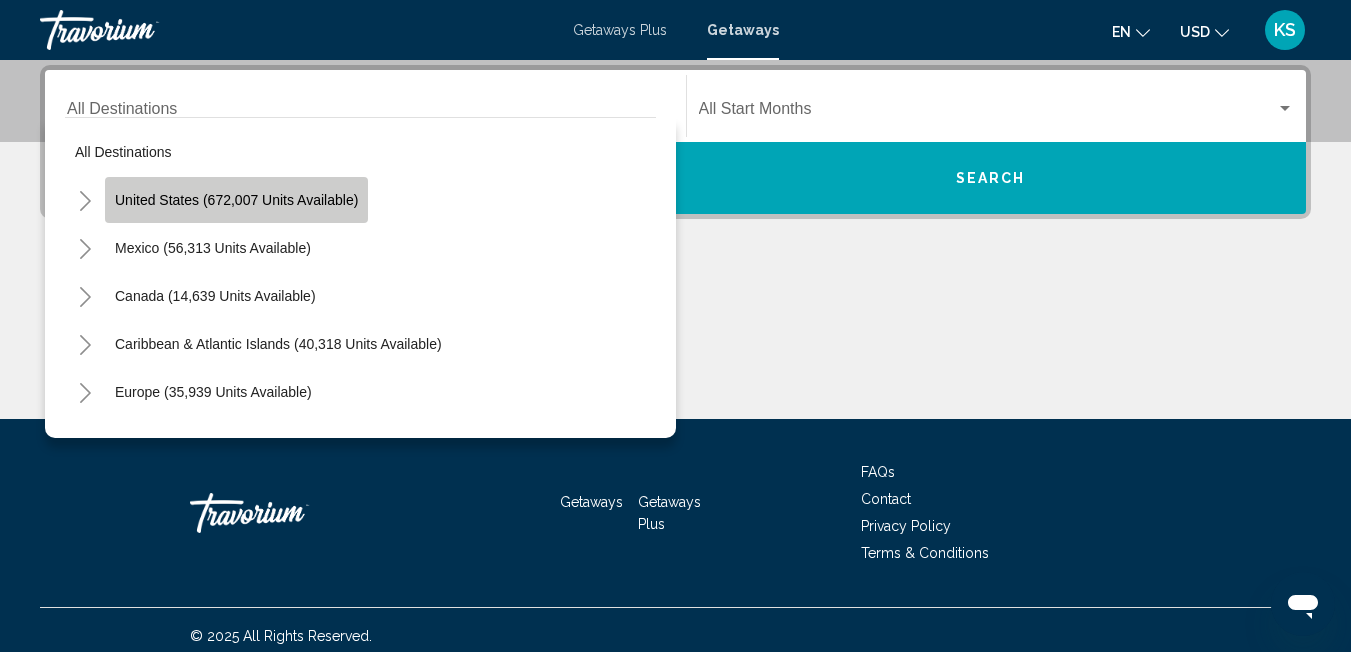 click on "United States (672,007 units available)" 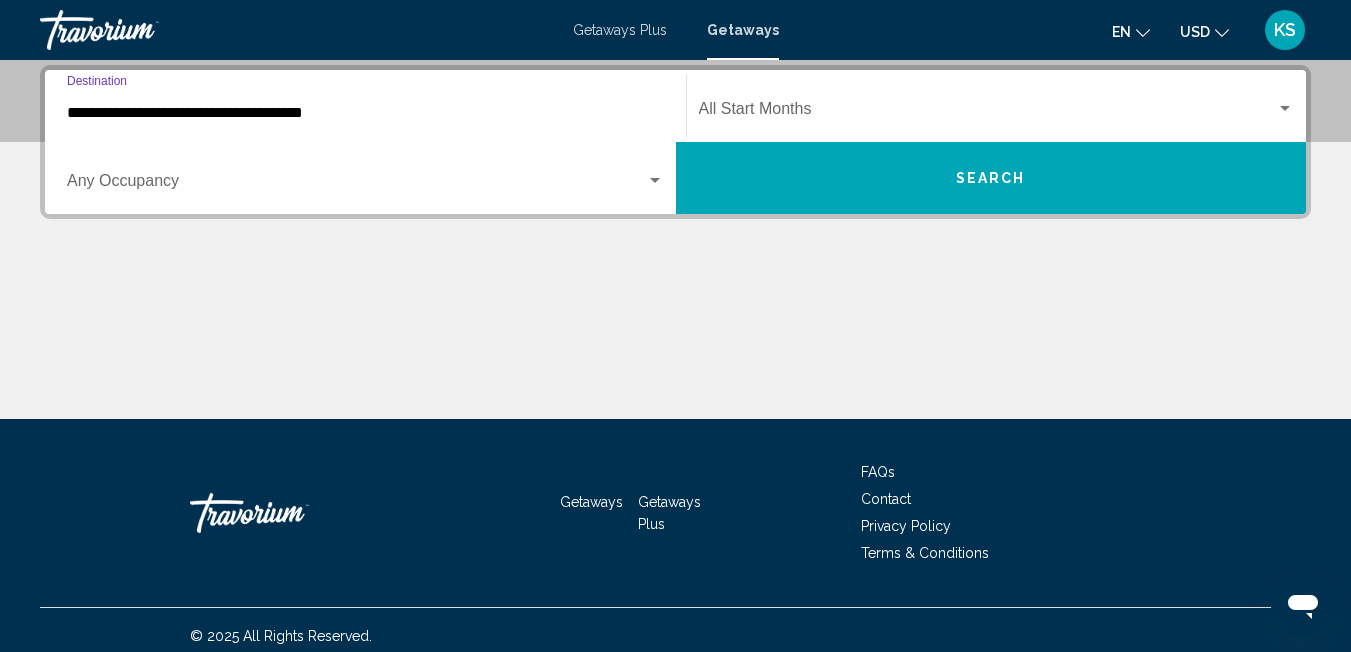 click on "**********" at bounding box center [365, 113] 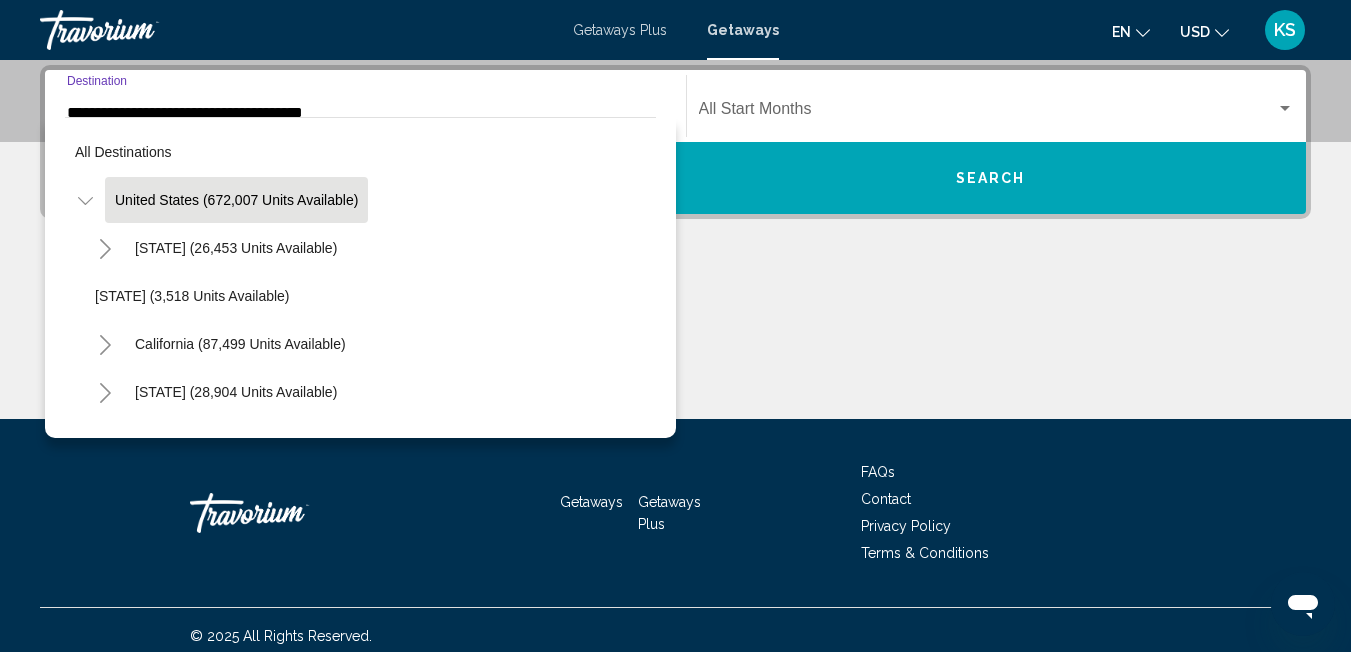 scroll, scrollTop: 332, scrollLeft: 0, axis: vertical 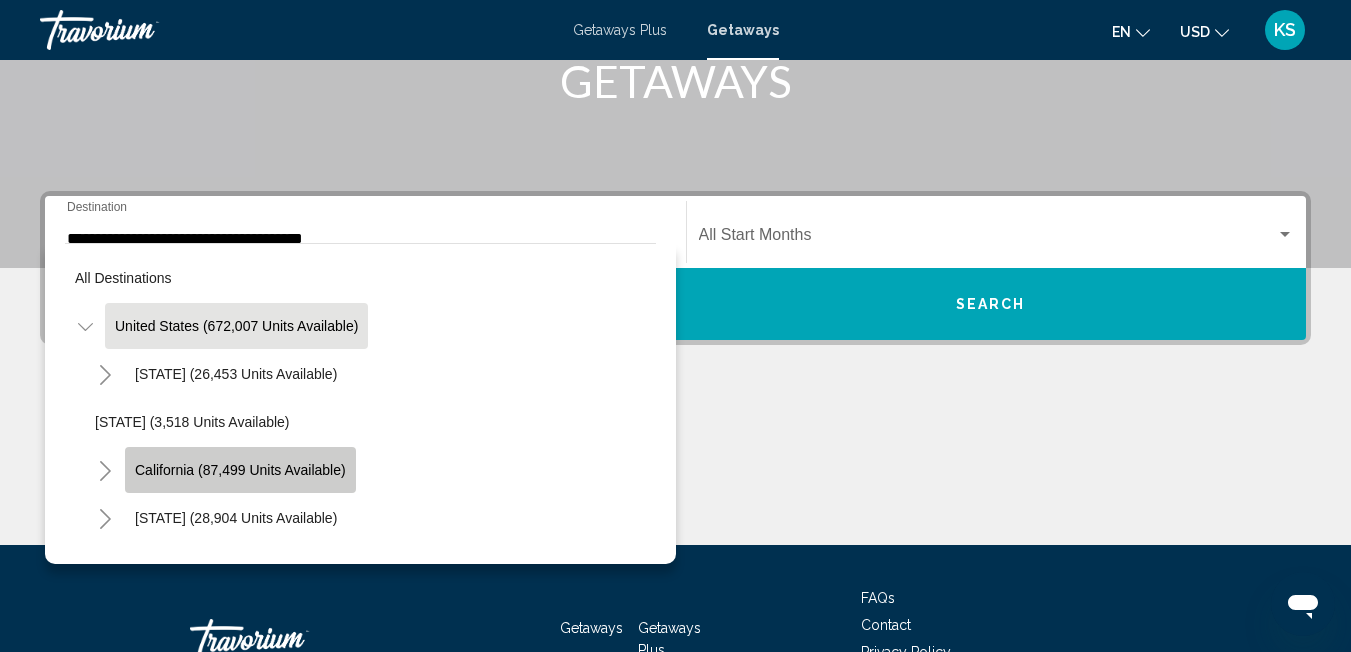 click on "California (87,499 units available)" 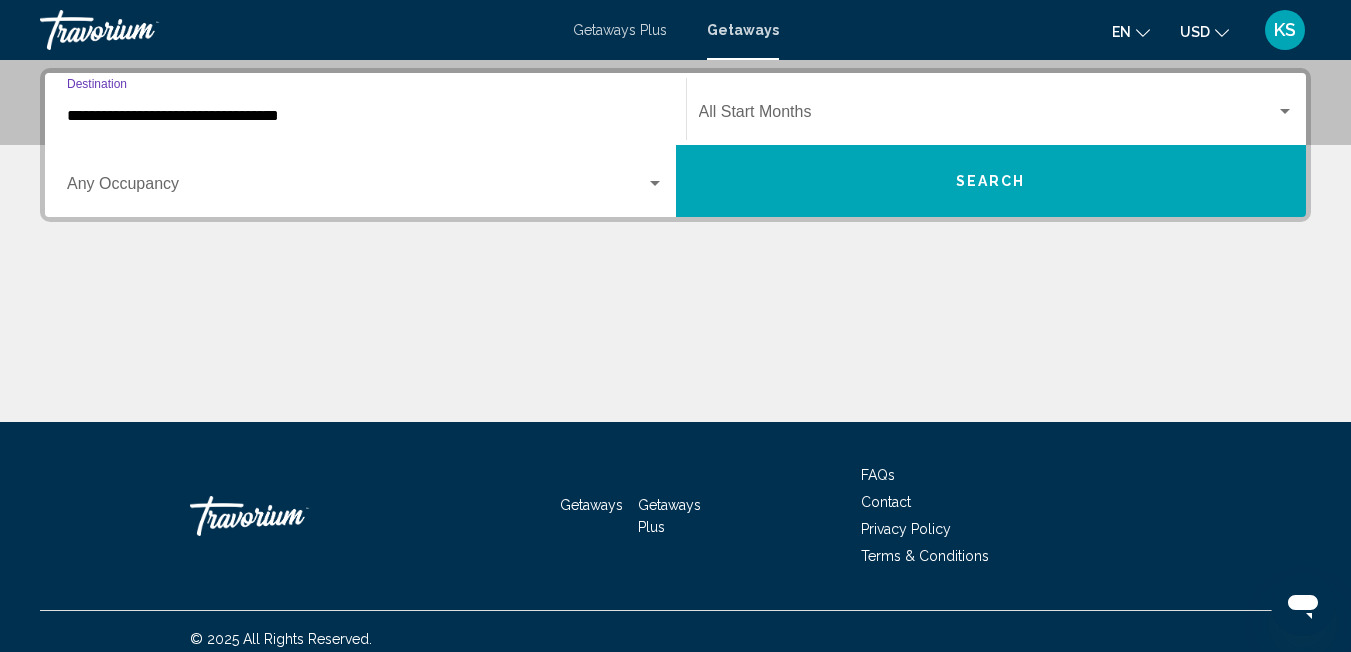 scroll, scrollTop: 458, scrollLeft: 0, axis: vertical 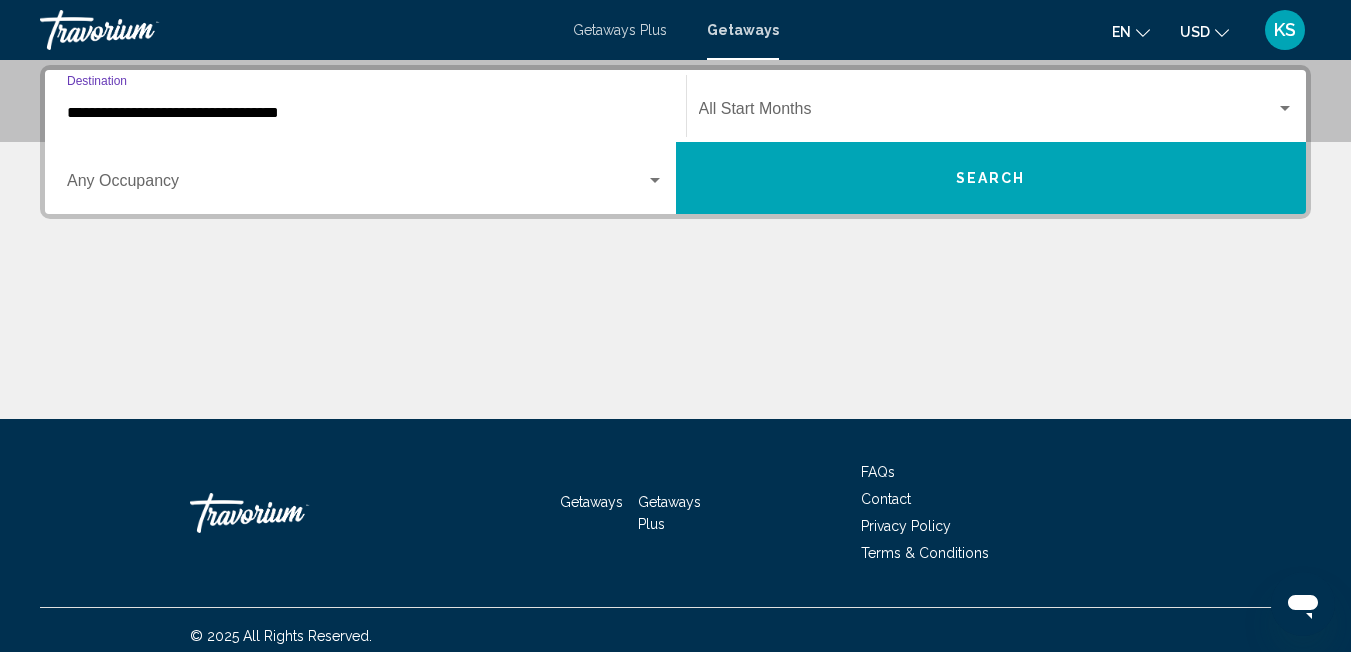 click on "**********" at bounding box center (365, 106) 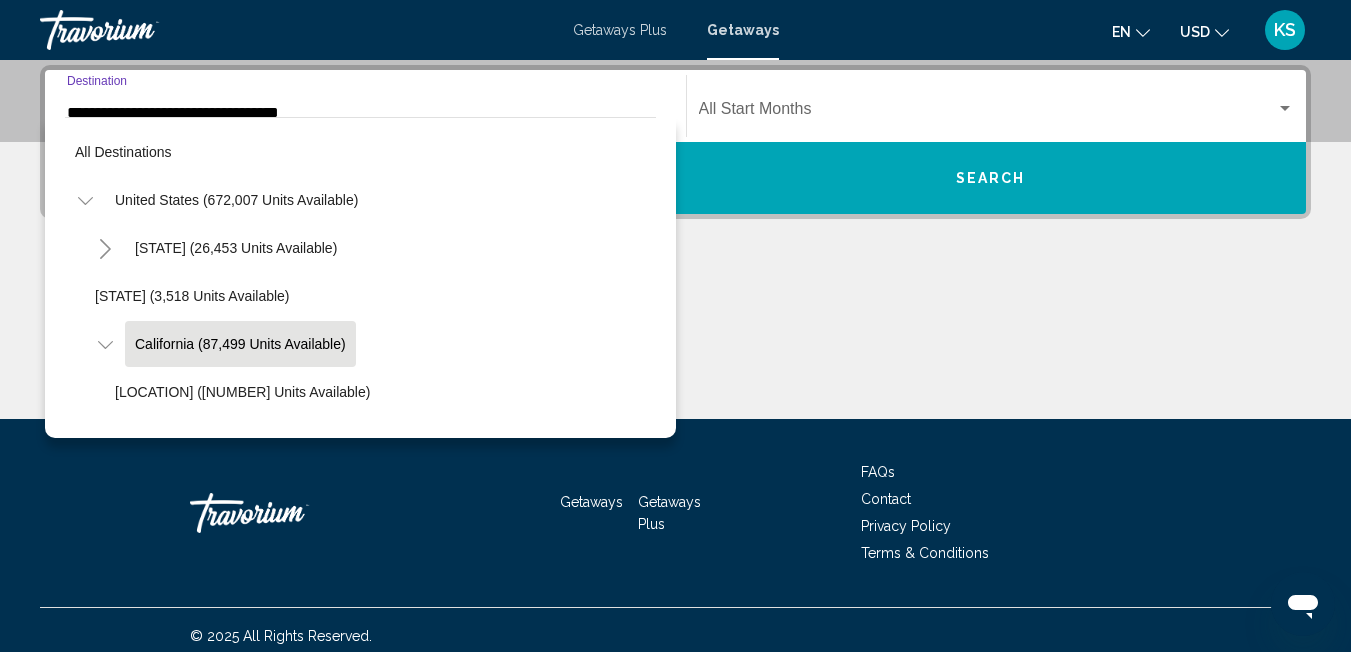scroll, scrollTop: 405, scrollLeft: 0, axis: vertical 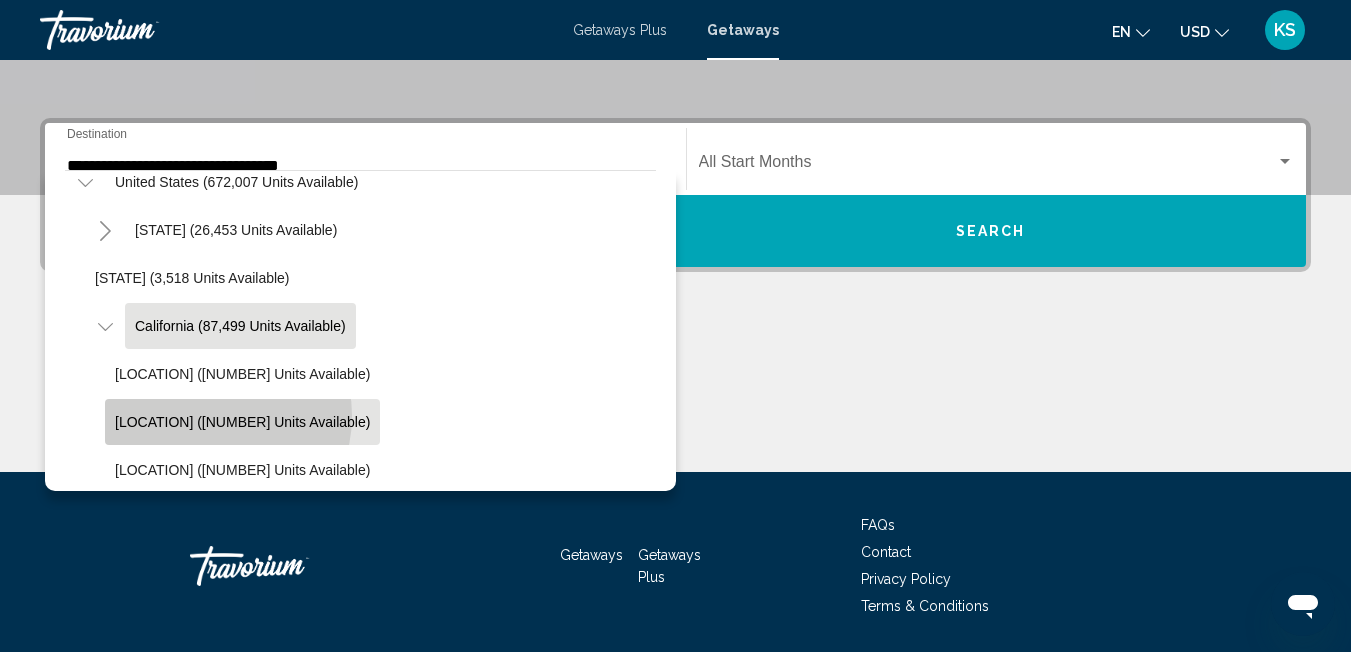 click on "[LOCATION] ([NUMBER] units available)" 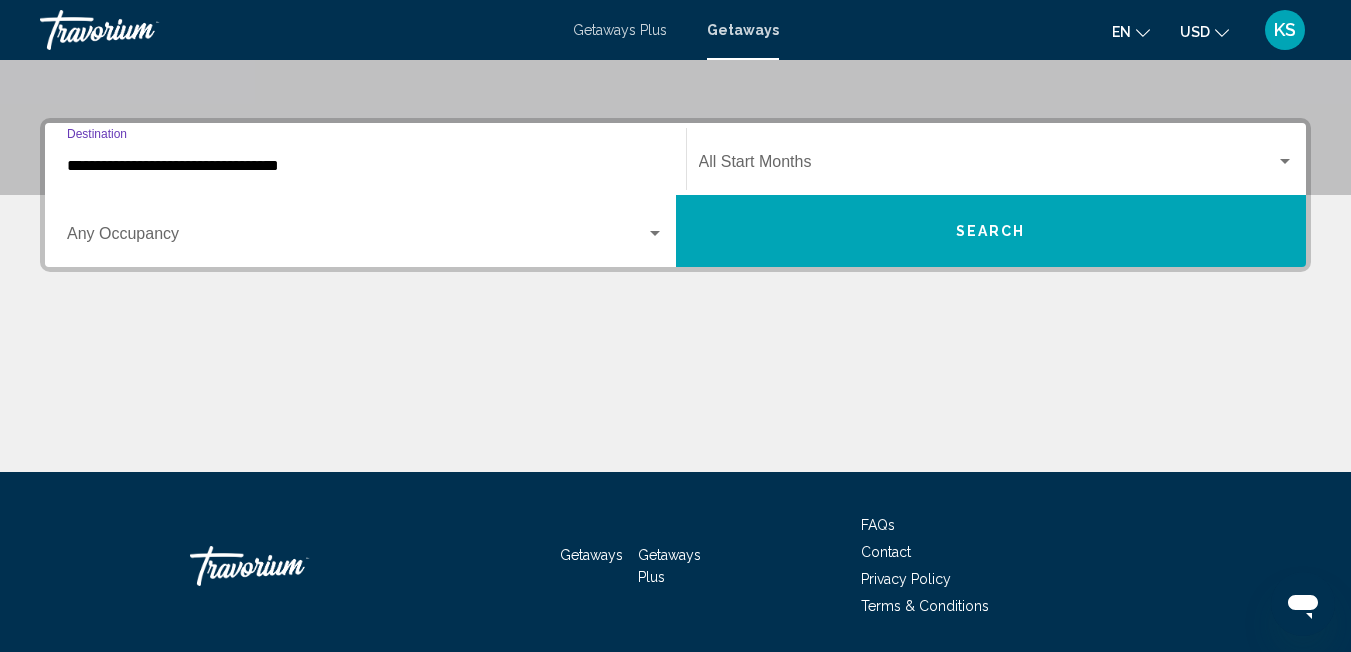 type on "**********" 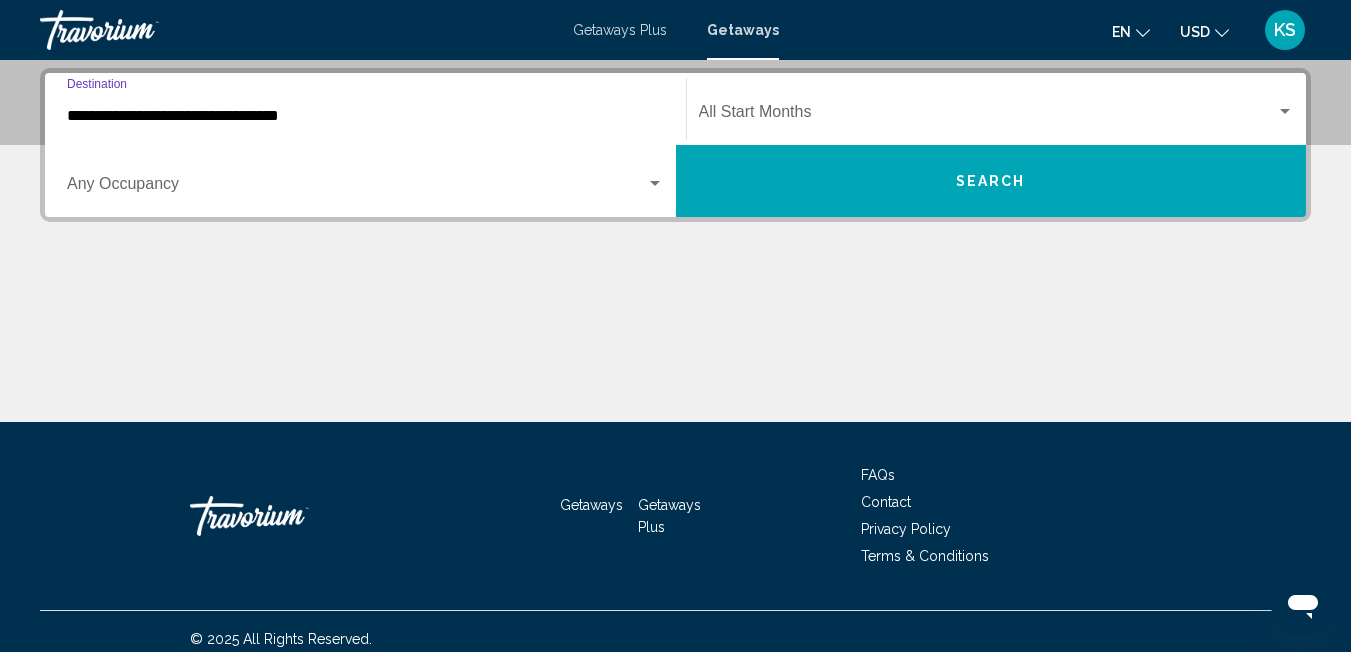 scroll, scrollTop: 458, scrollLeft: 0, axis: vertical 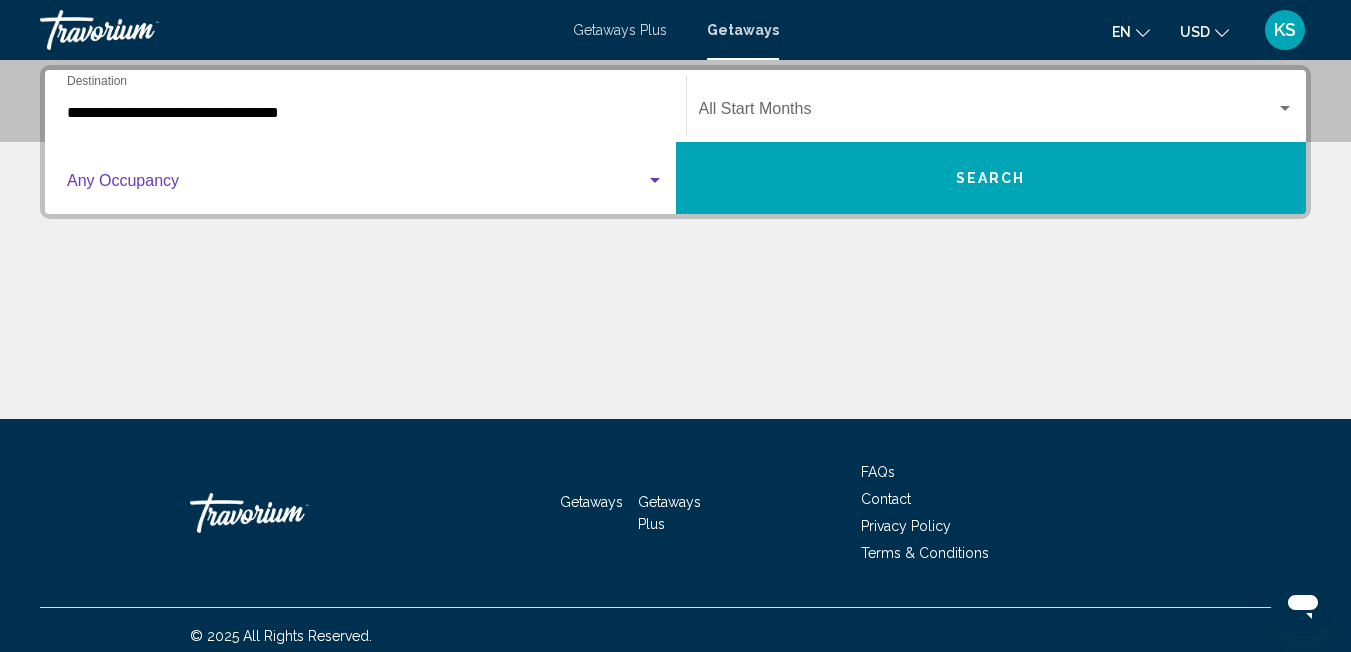 click at bounding box center (356, 185) 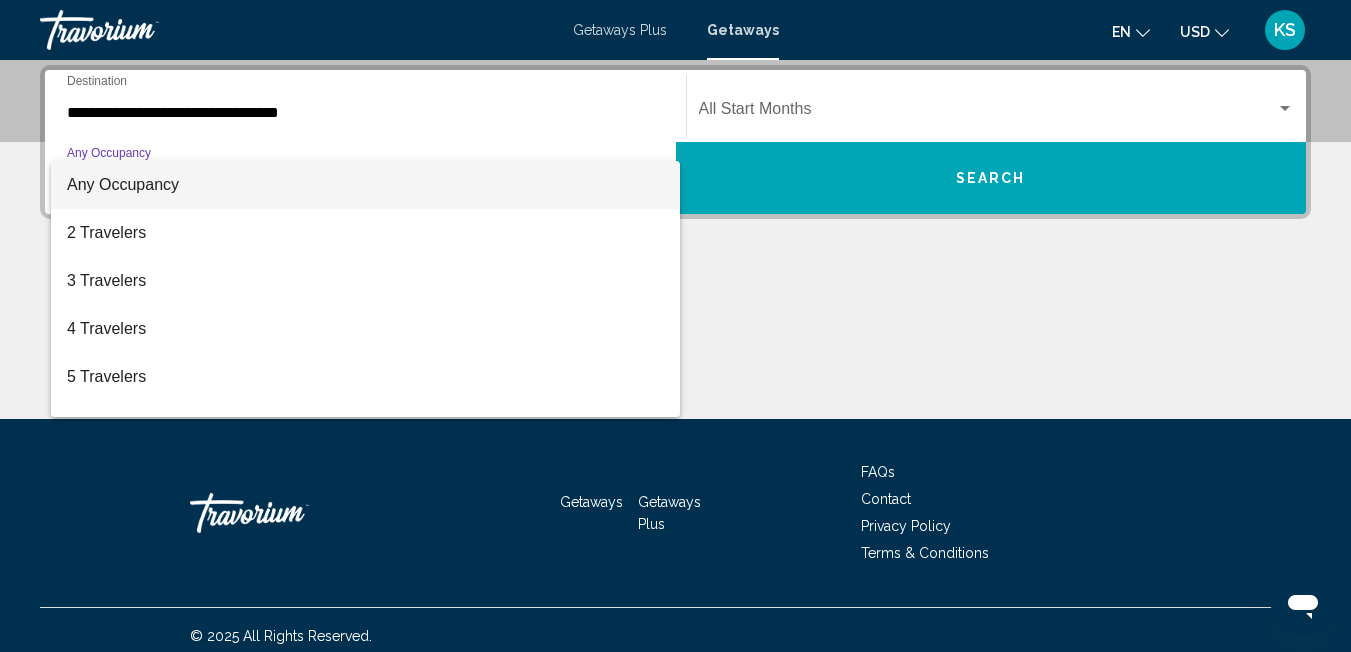 click at bounding box center [675, 326] 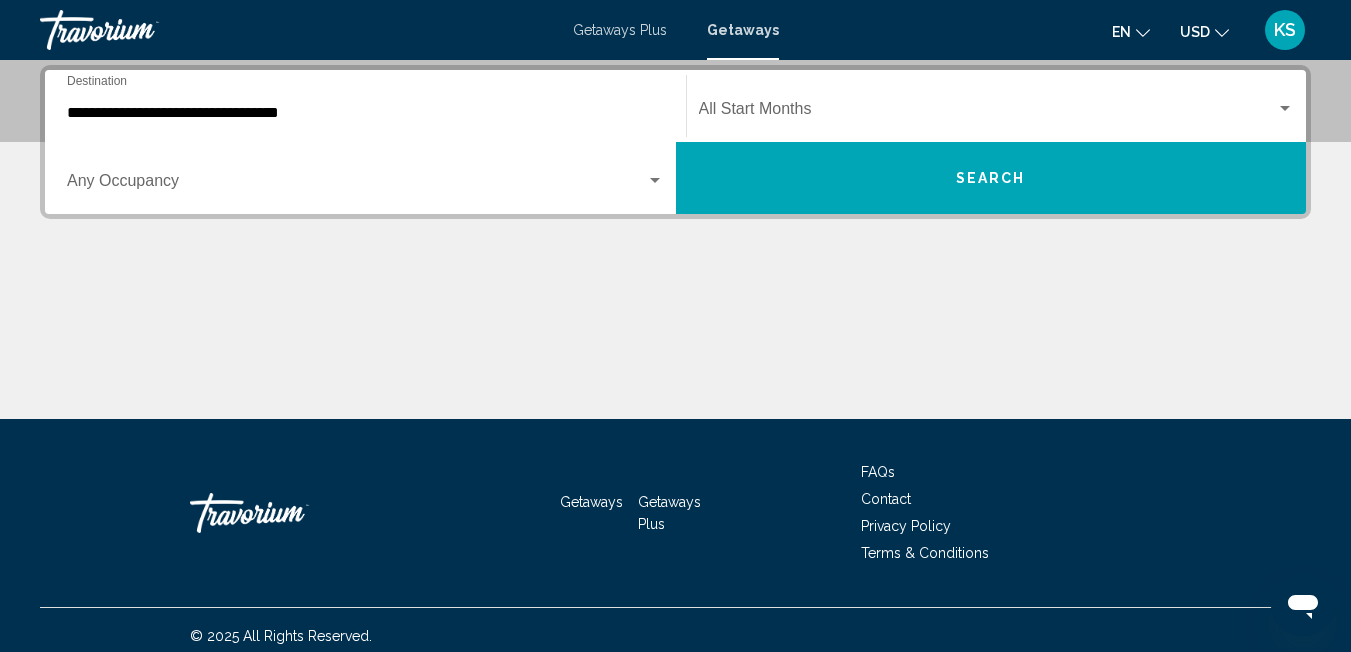 click on "Start Month All Start Months" 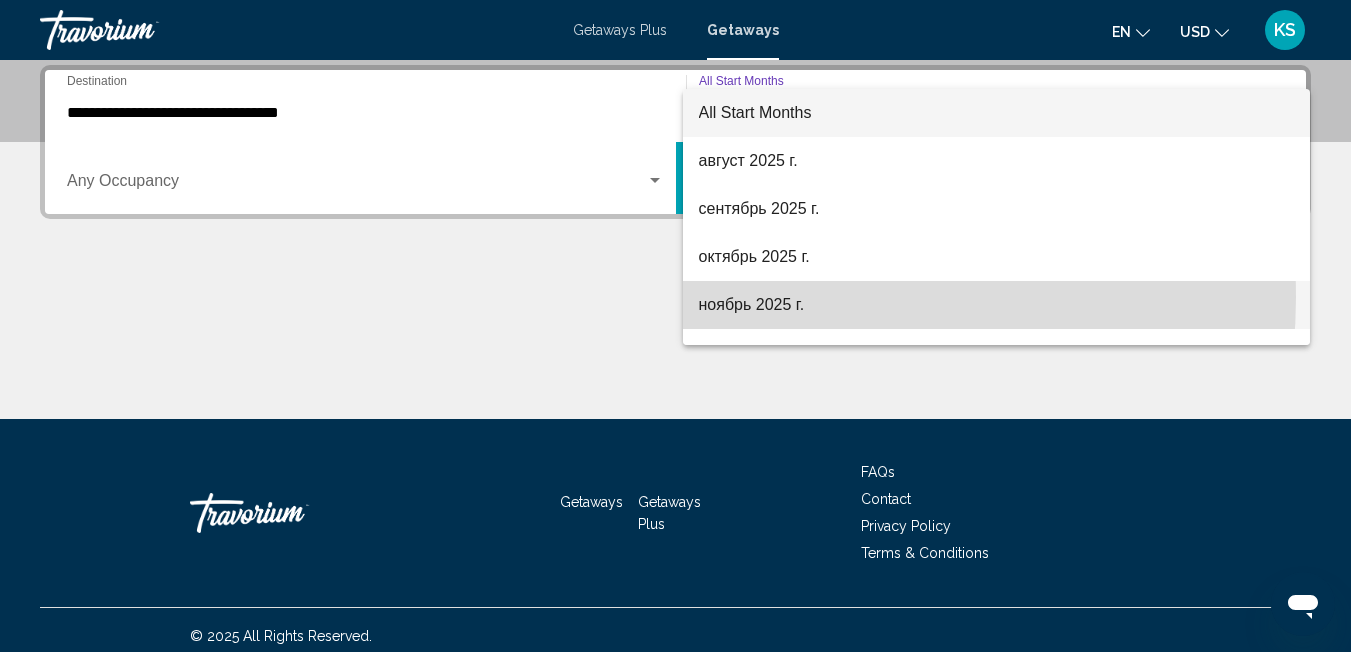 click on "ноябрь 2025 г." at bounding box center [997, 305] 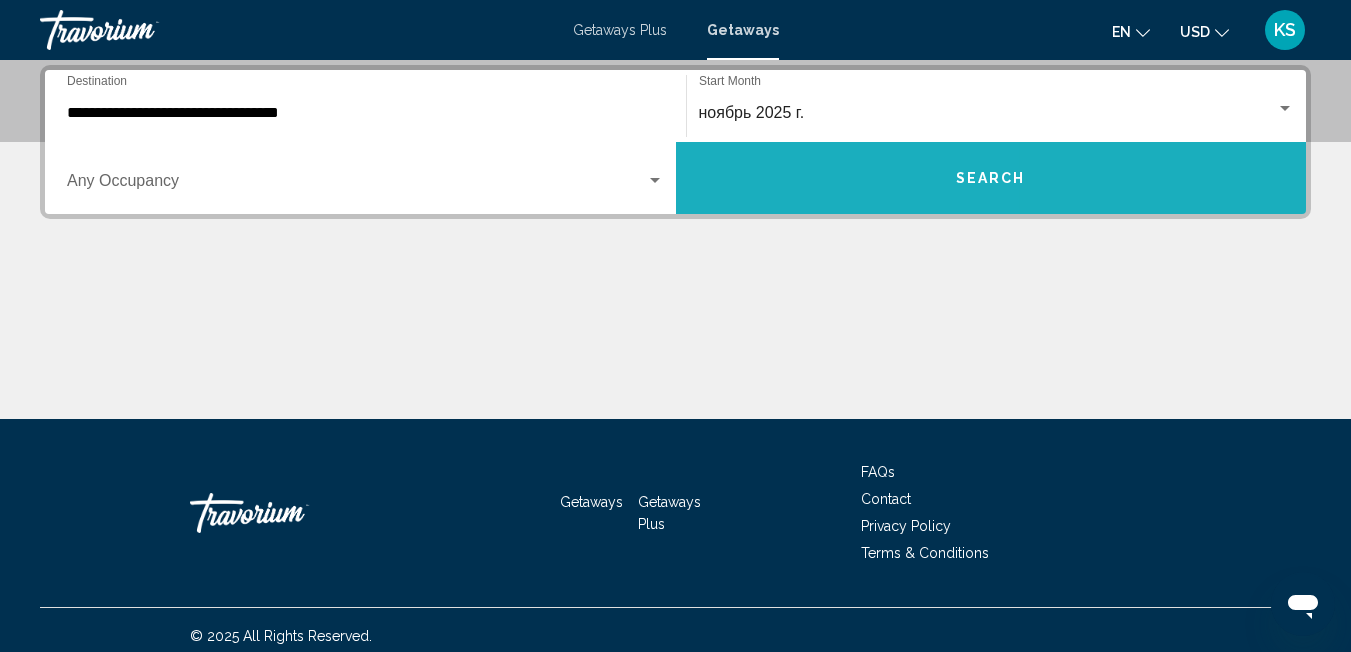 click on "Search" at bounding box center (991, 178) 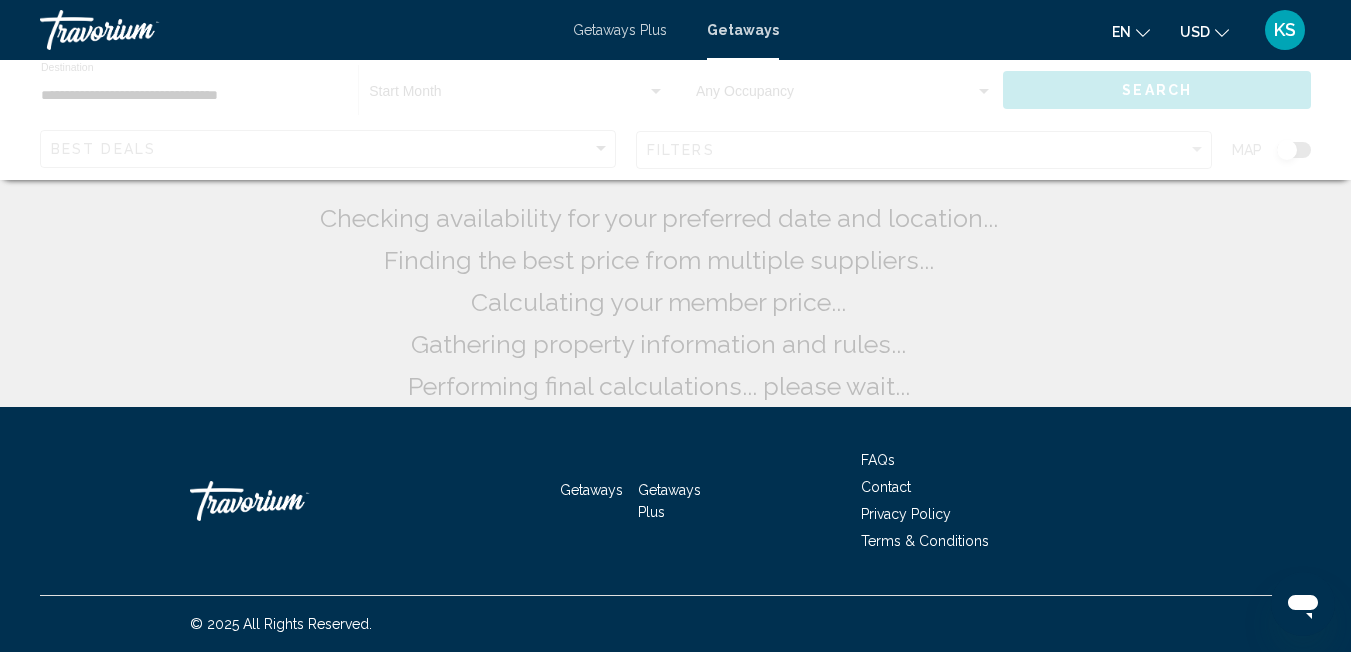 scroll, scrollTop: 0, scrollLeft: 0, axis: both 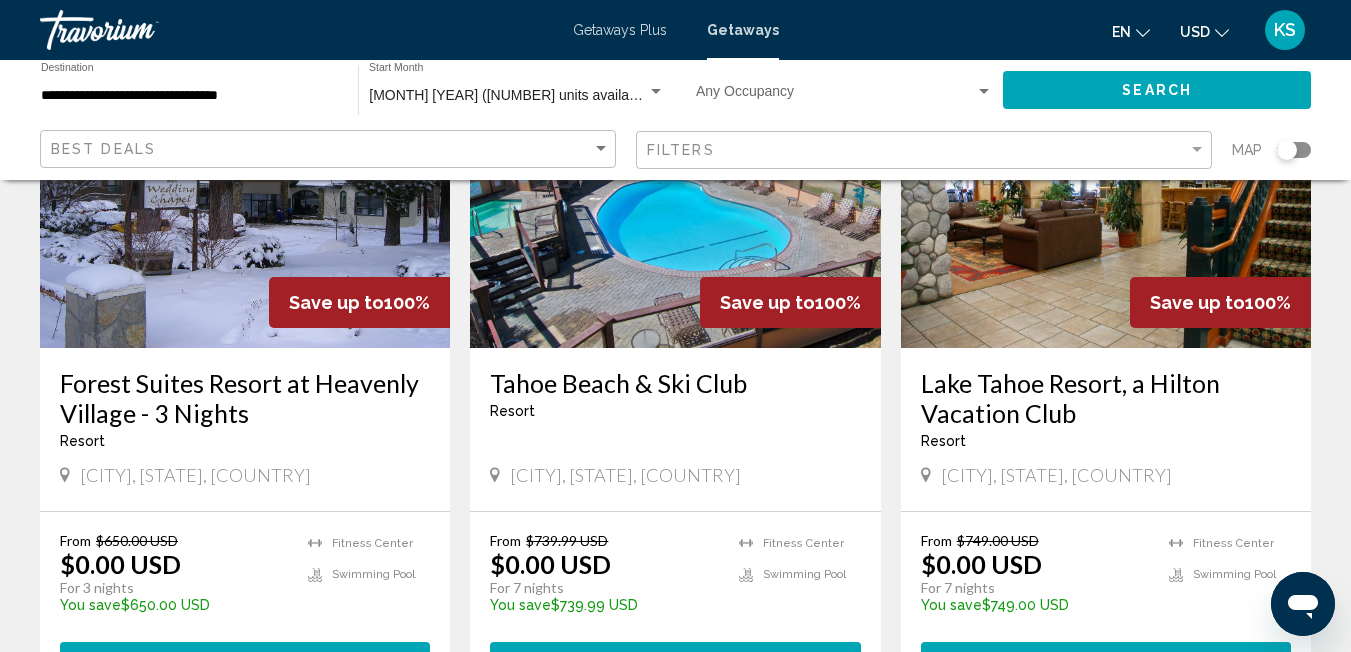 click at bounding box center [675, 188] 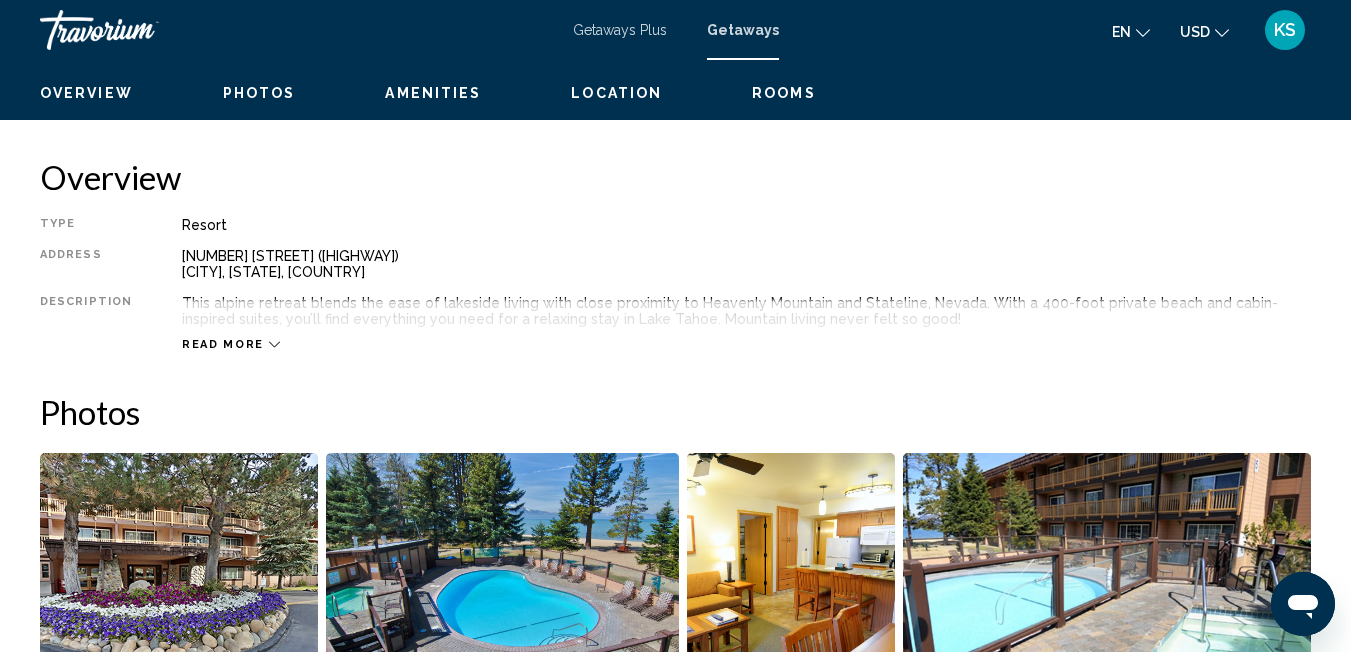 scroll, scrollTop: 209, scrollLeft: 0, axis: vertical 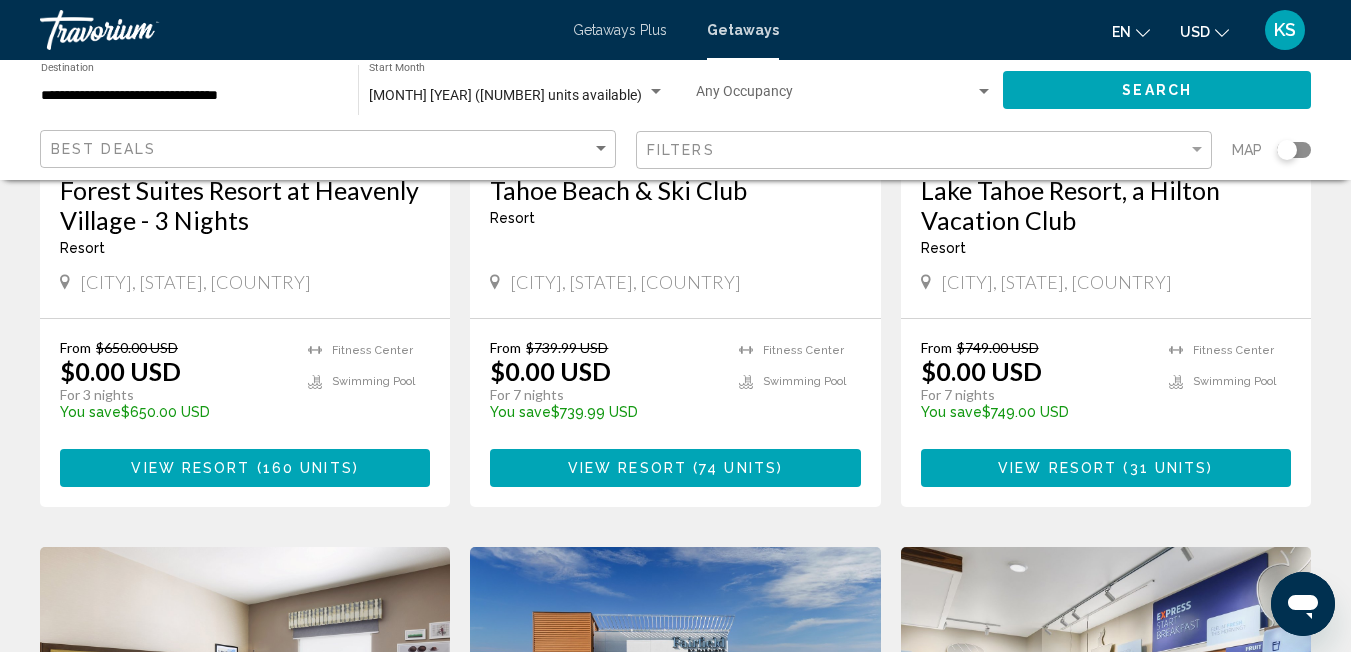 click on "Lake Tahoe Resort, a Hilton Vacation Club" at bounding box center (1106, 205) 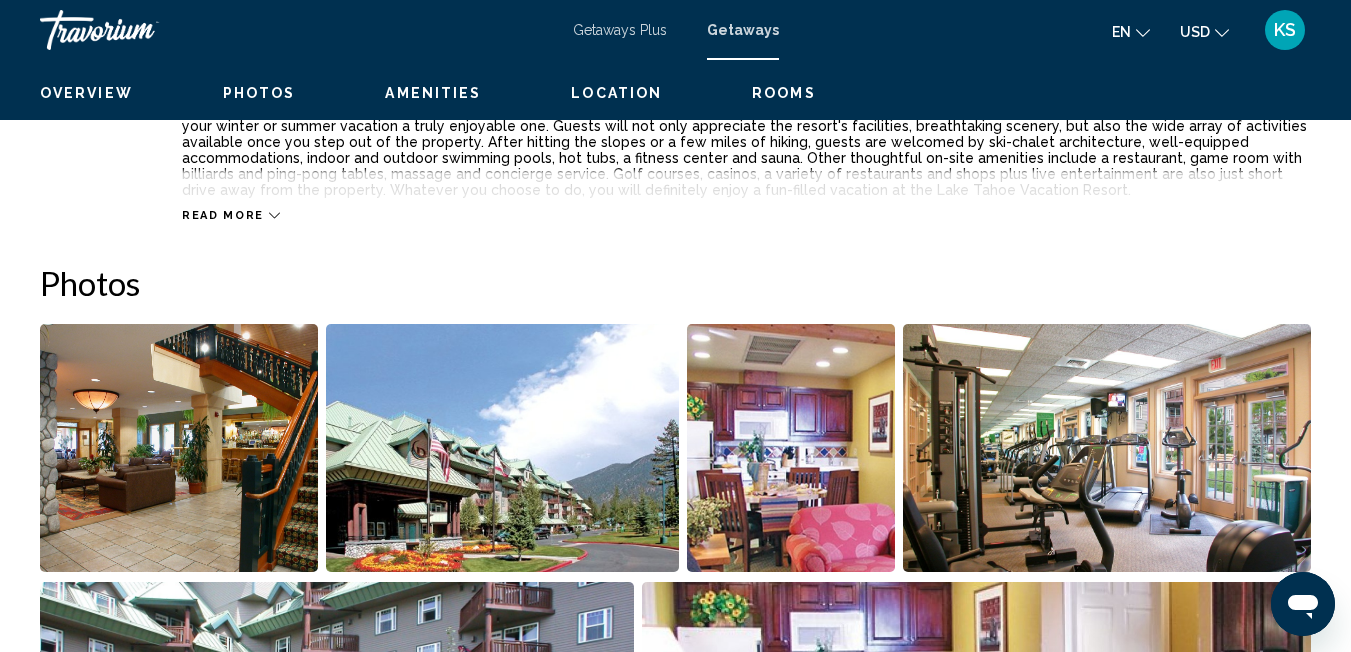 scroll, scrollTop: 209, scrollLeft: 0, axis: vertical 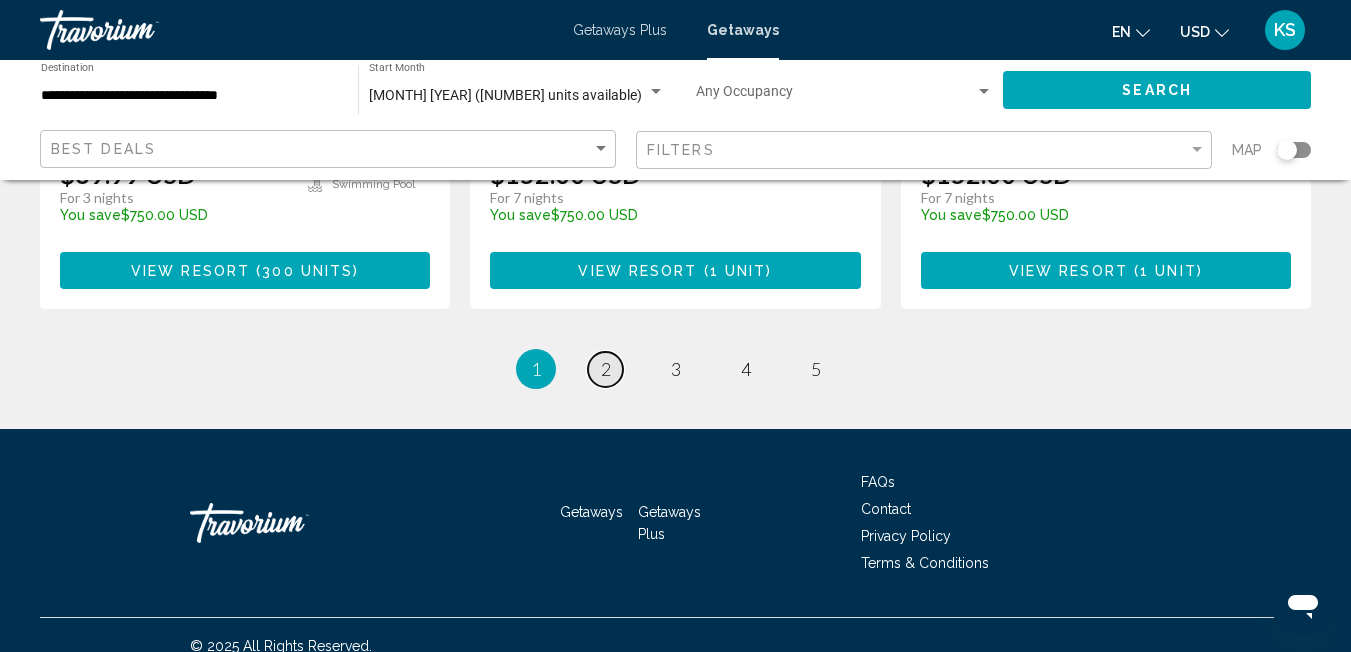 click on "2" at bounding box center [606, 369] 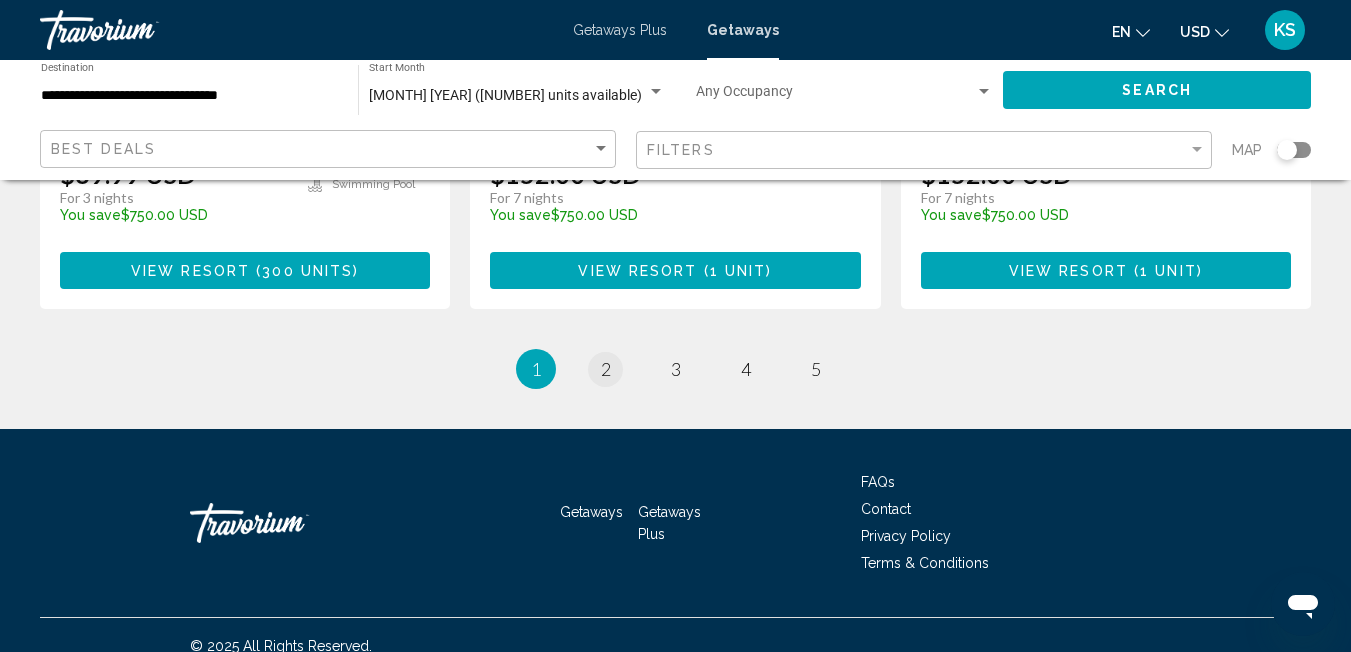 scroll, scrollTop: 0, scrollLeft: 0, axis: both 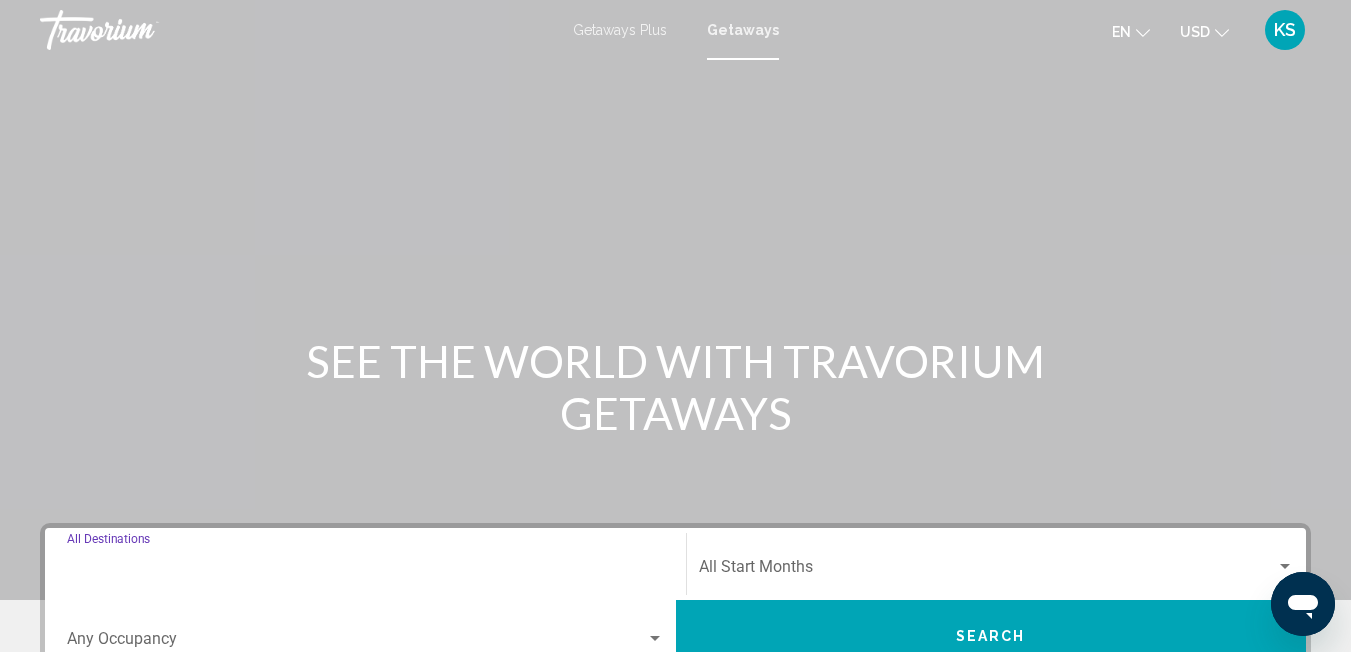 click on "Destination All Destinations" at bounding box center (365, 571) 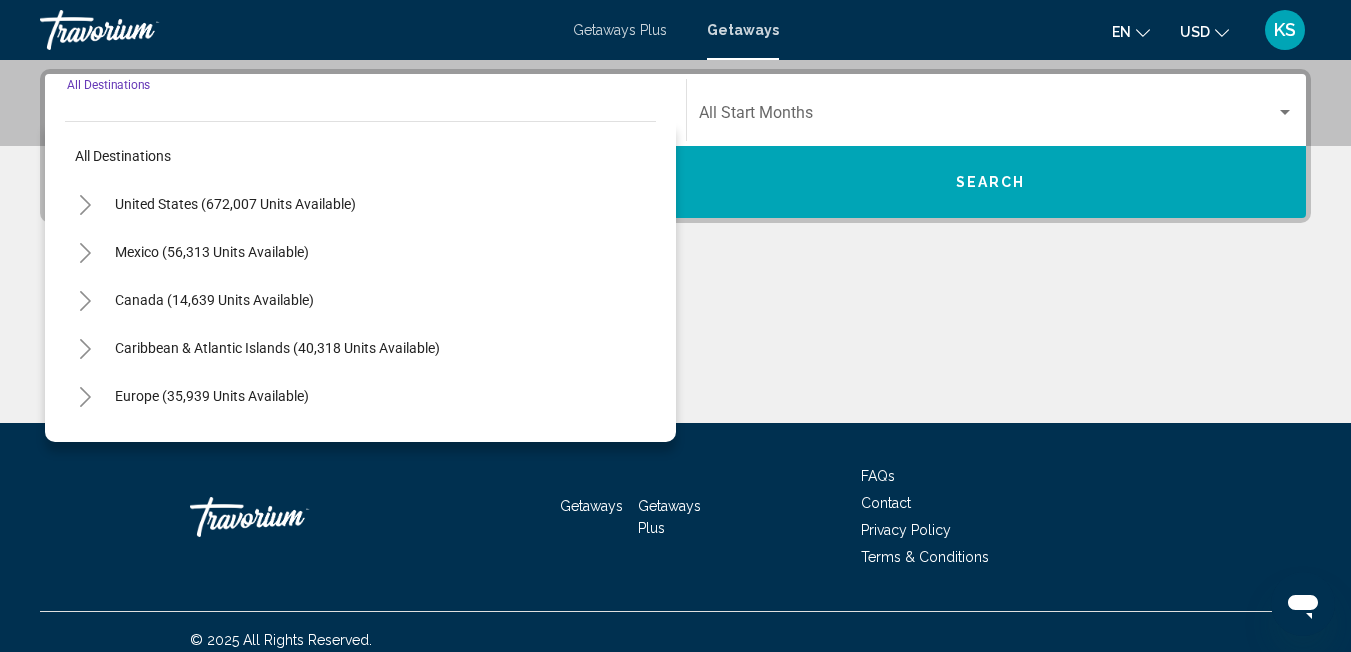 scroll, scrollTop: 458, scrollLeft: 0, axis: vertical 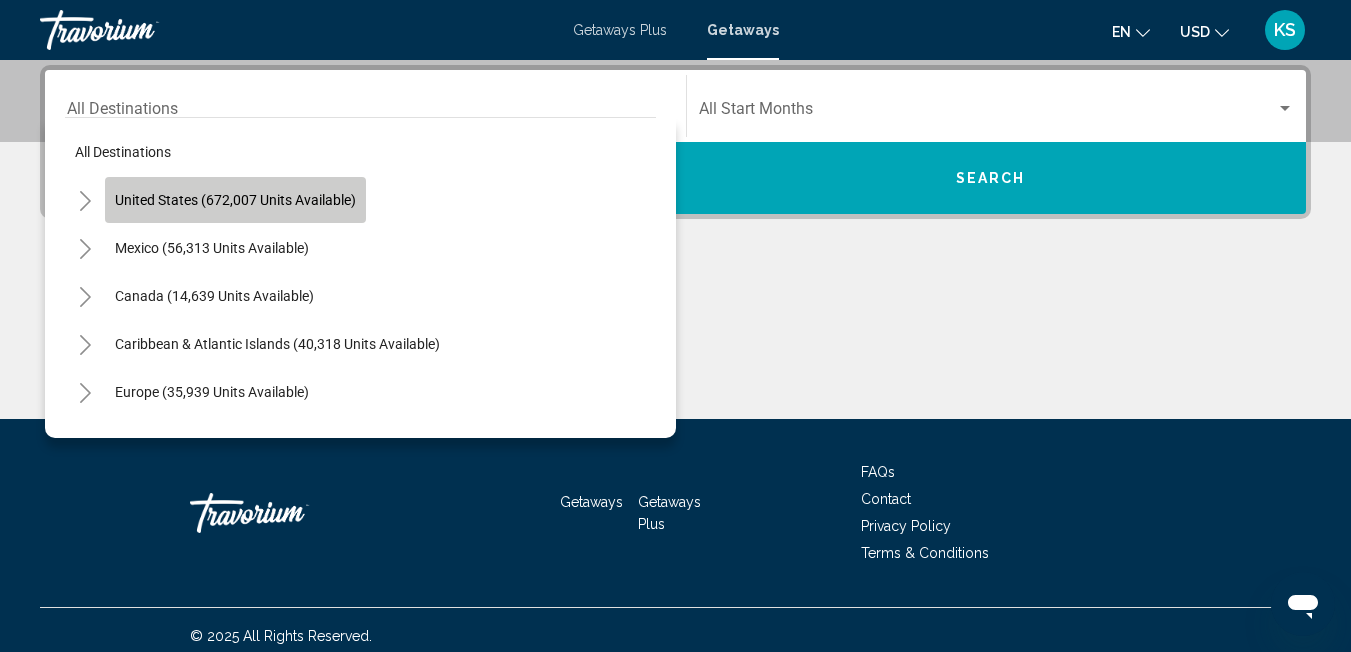 click on "United States (672,007 units available)" 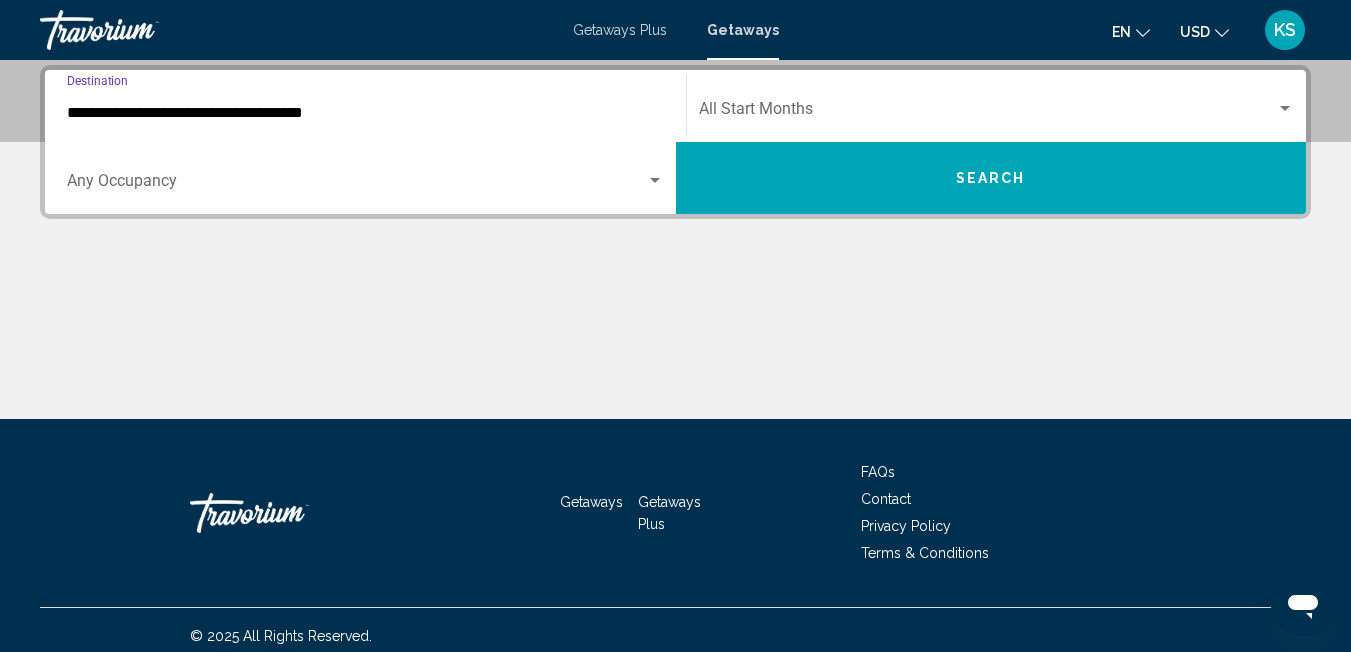 click on "**********" at bounding box center [365, 113] 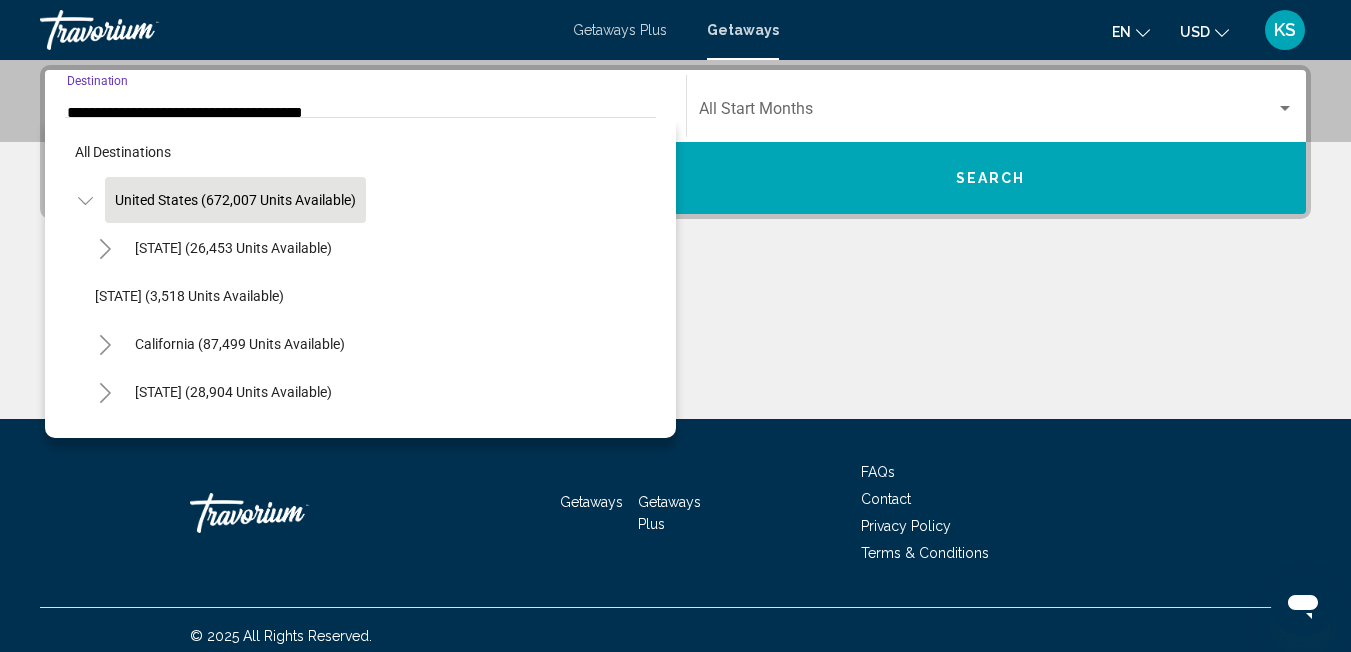 scroll, scrollTop: 332, scrollLeft: 0, axis: vertical 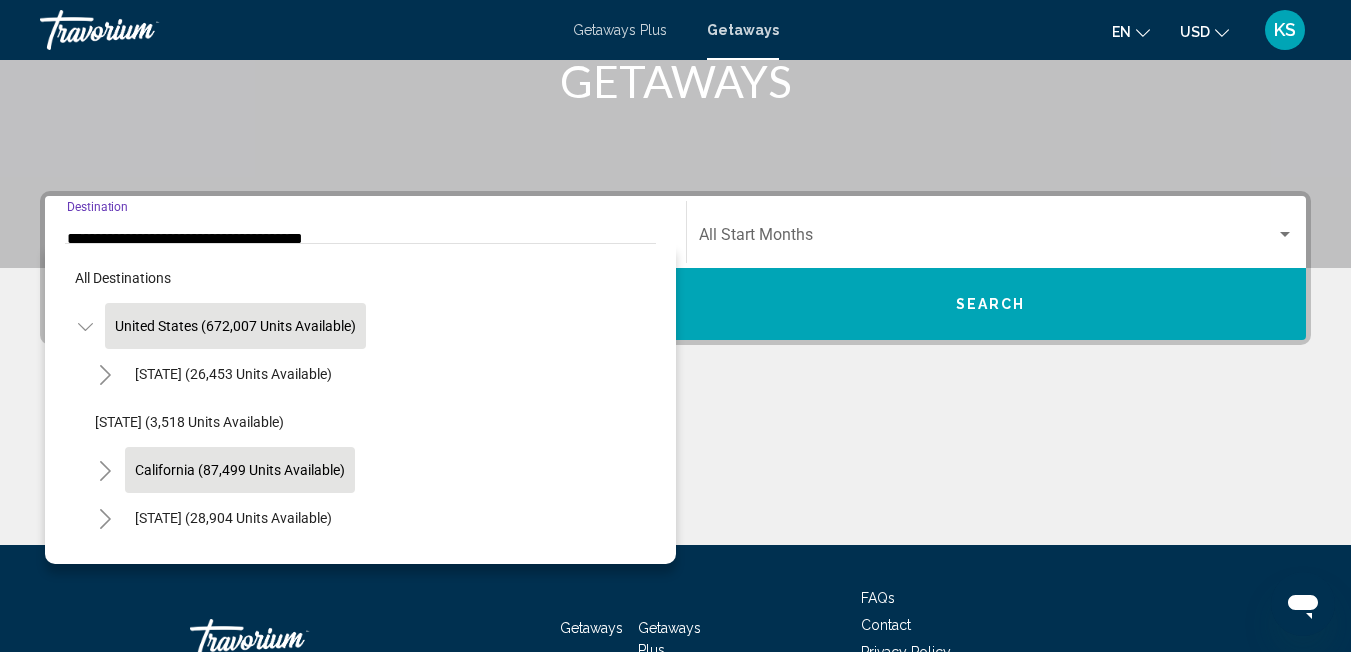 click on "California (87,499 units available)" 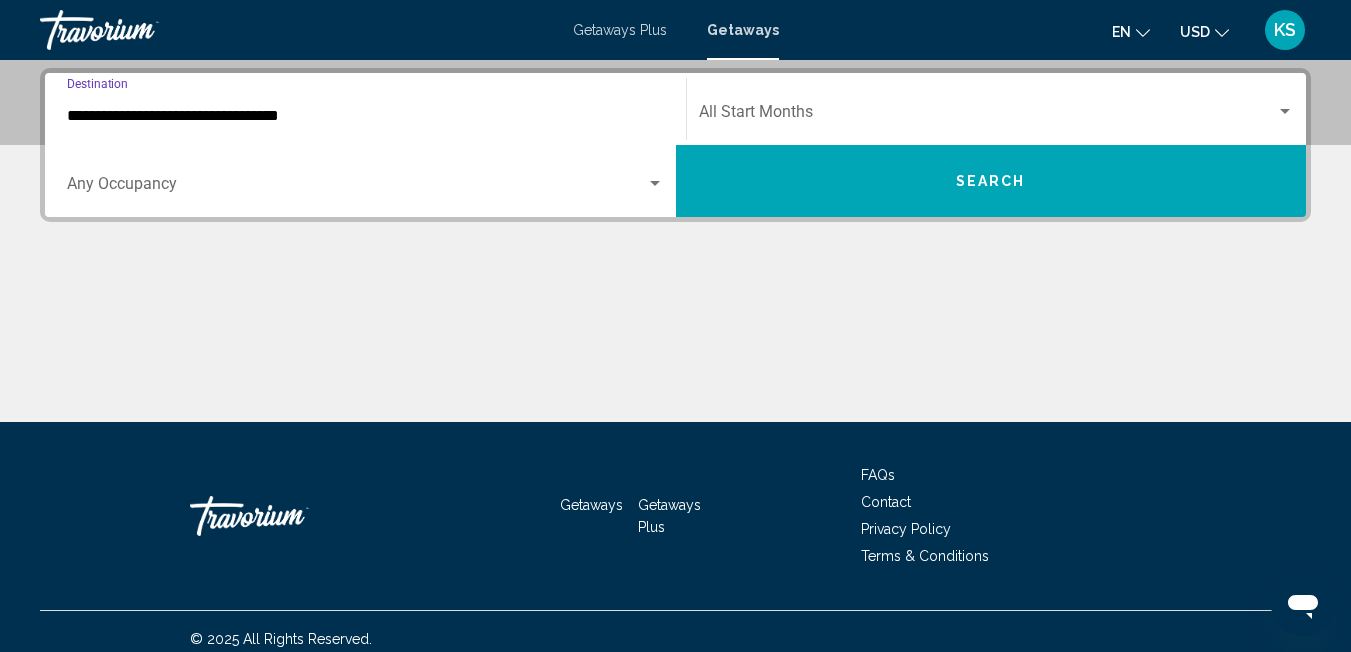 scroll, scrollTop: 458, scrollLeft: 0, axis: vertical 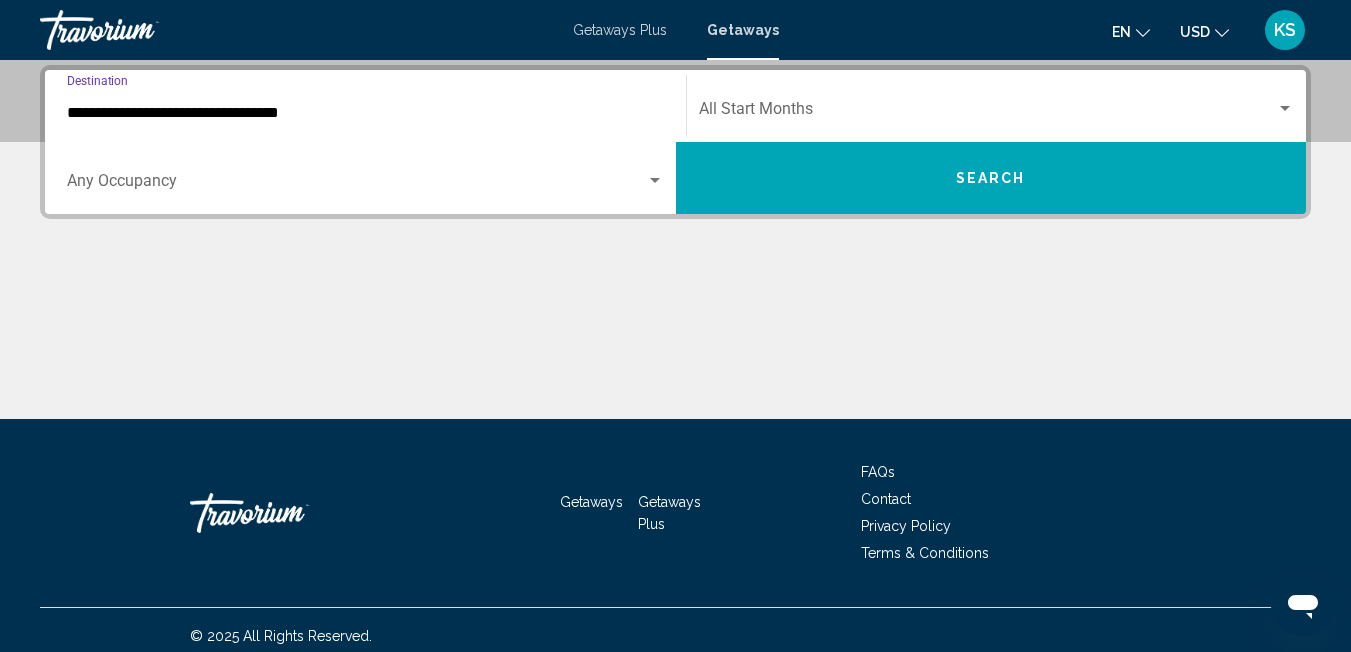 click on "**********" at bounding box center [365, 113] 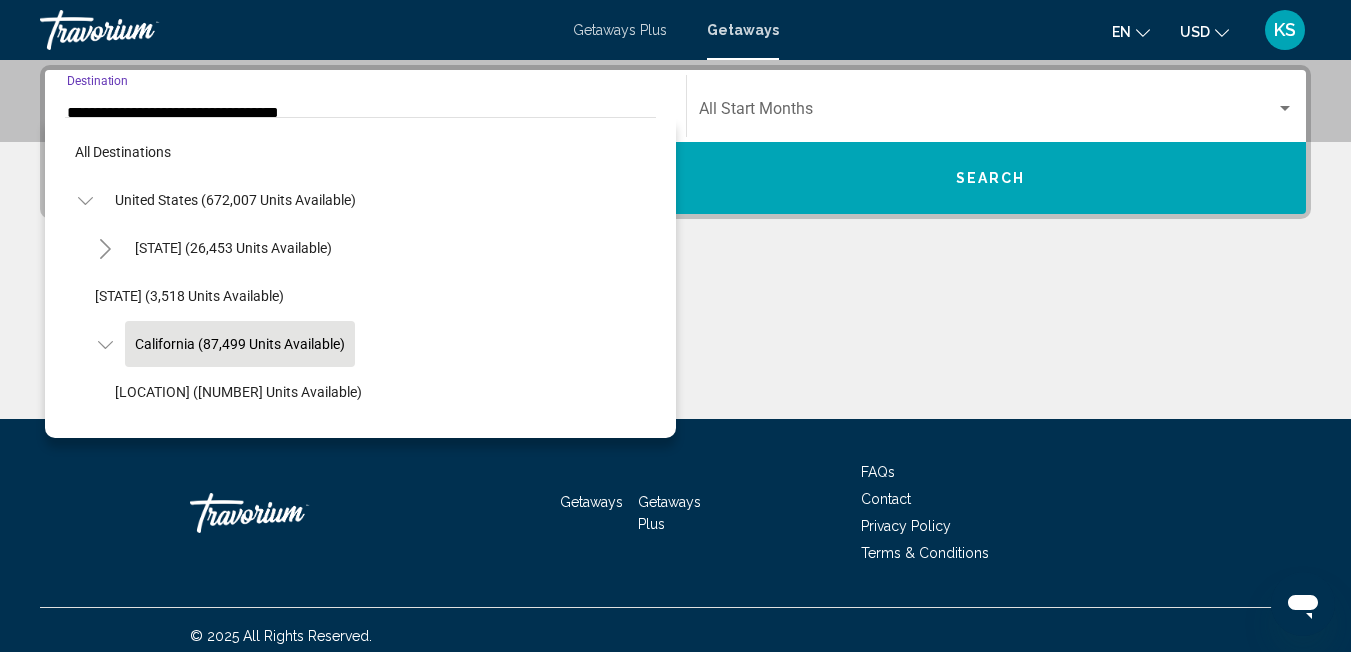 scroll, scrollTop: 405, scrollLeft: 0, axis: vertical 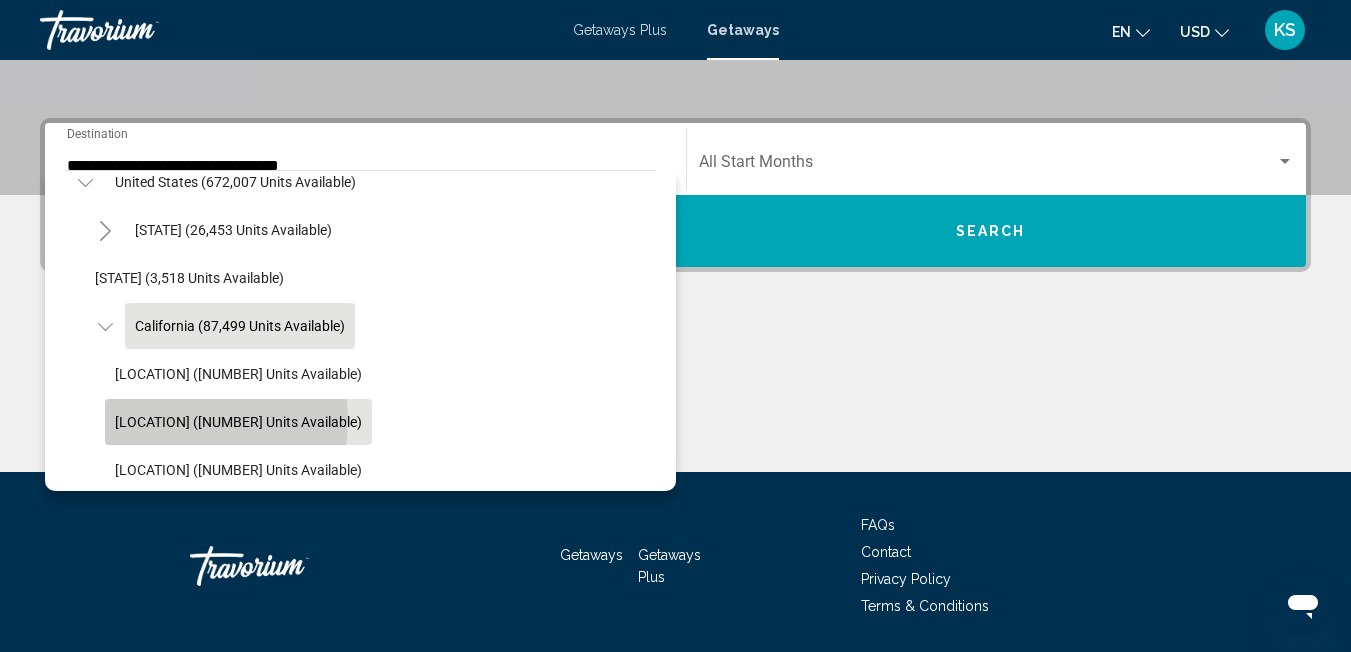 click on "[LOCATION] ([NUMBER] units available)" 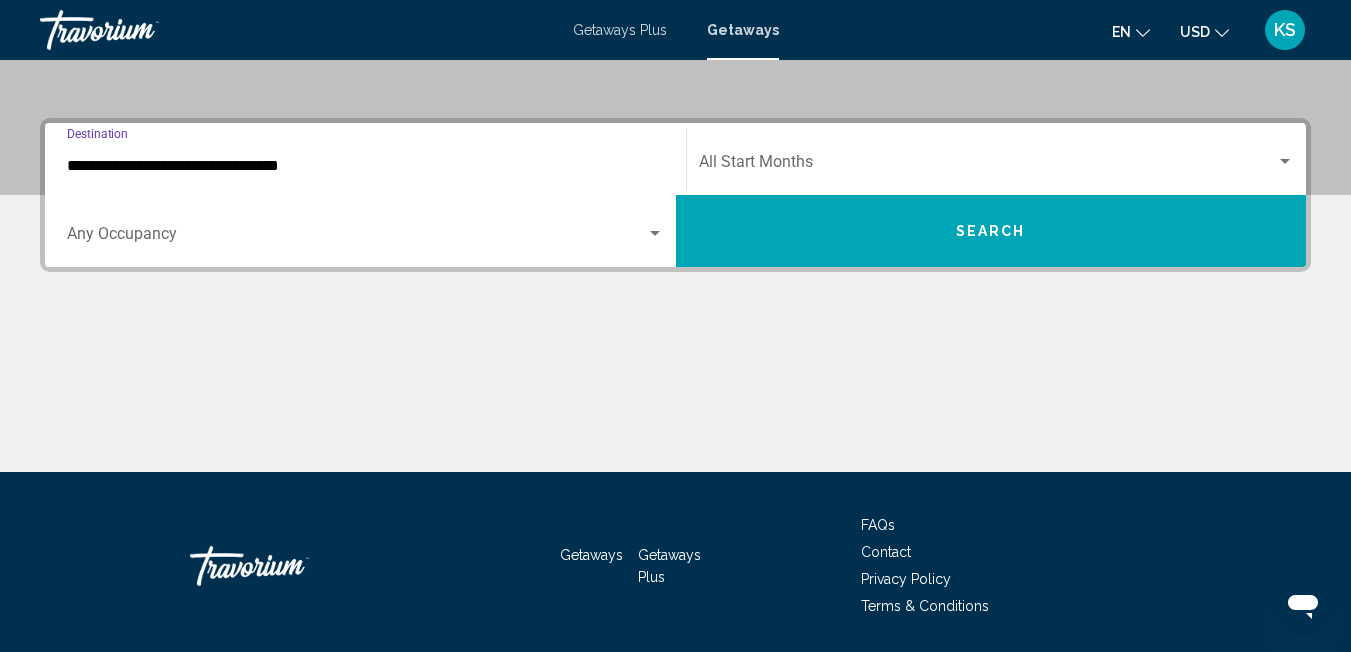 scroll, scrollTop: 458, scrollLeft: 0, axis: vertical 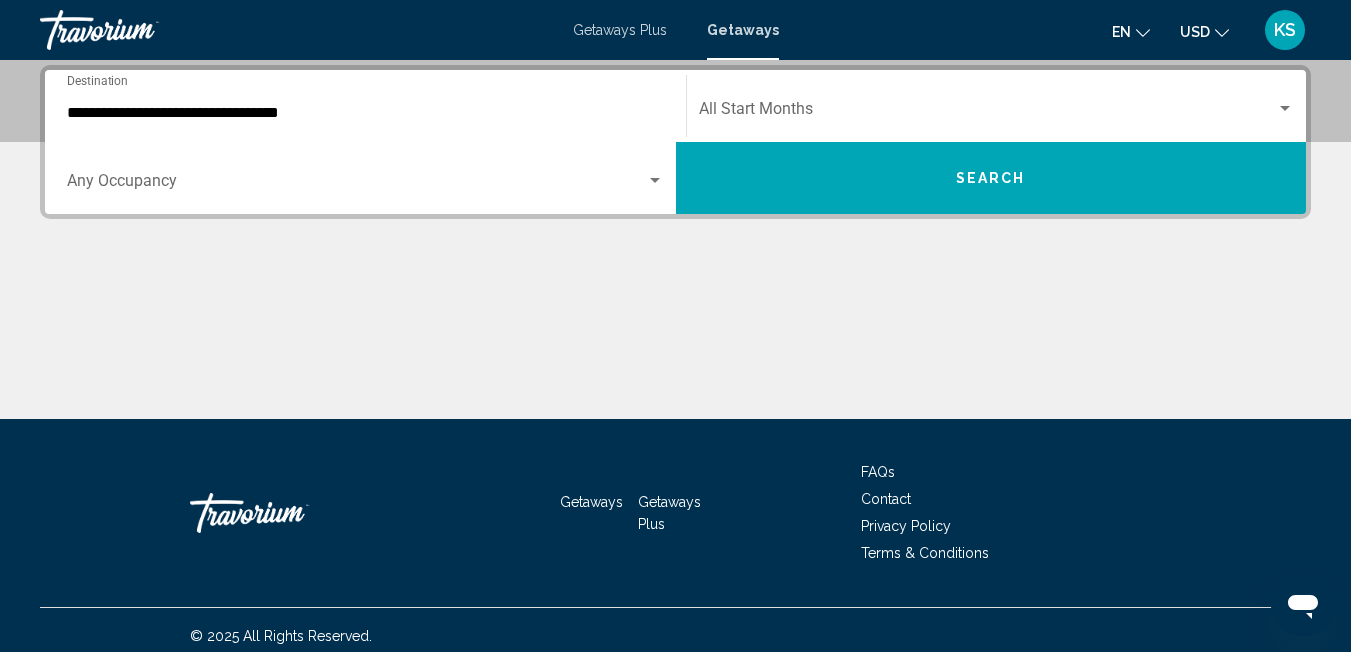 click on "Start Month All Start Months" 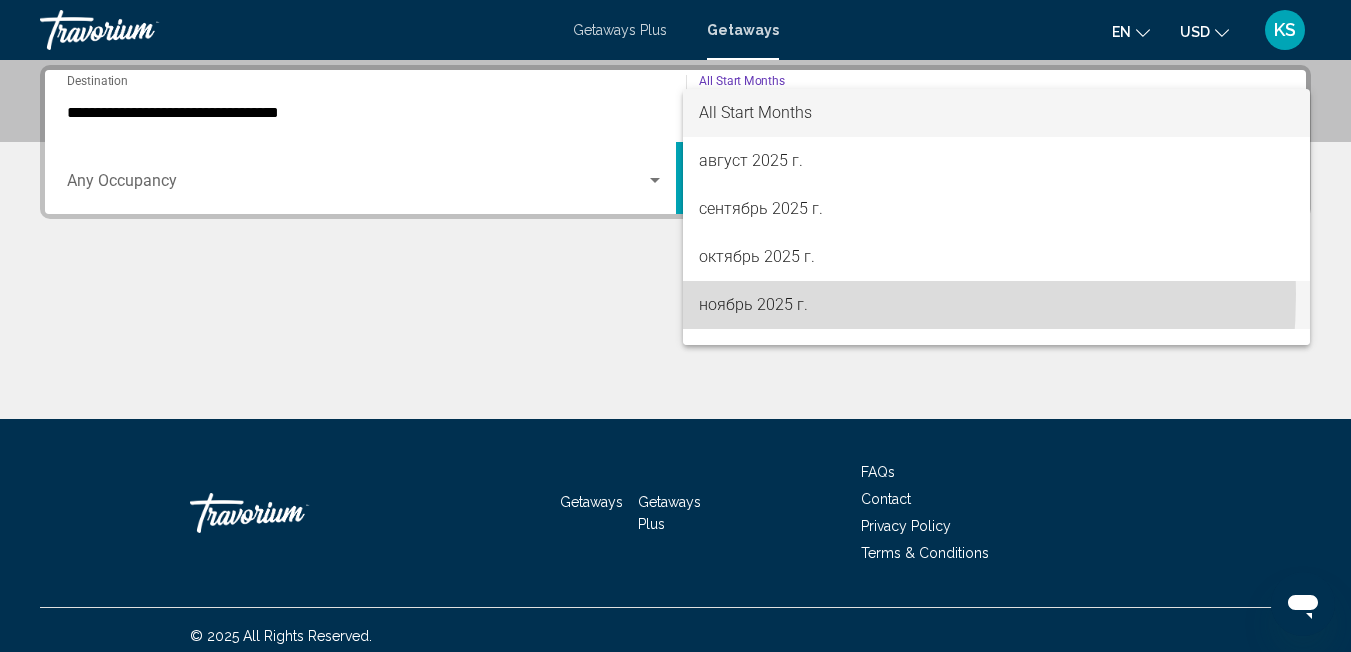 click on "ноябрь 2025 г." at bounding box center [997, 305] 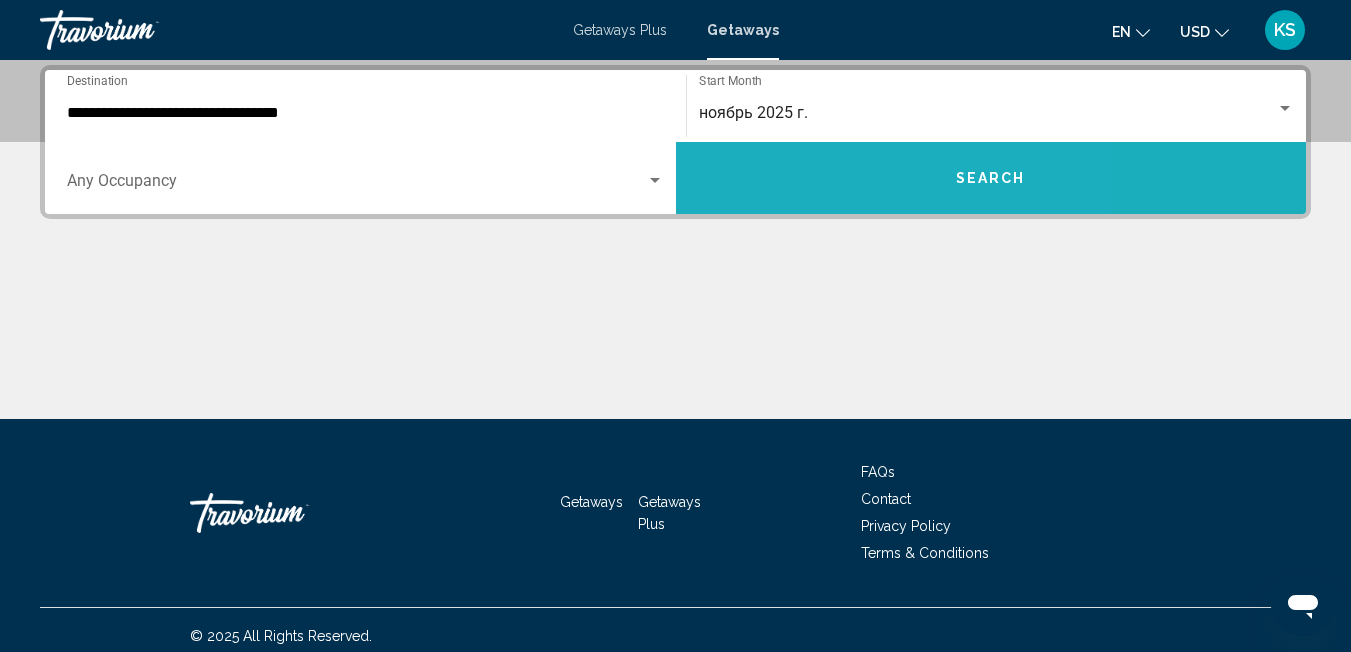 click on "Search" at bounding box center (991, 178) 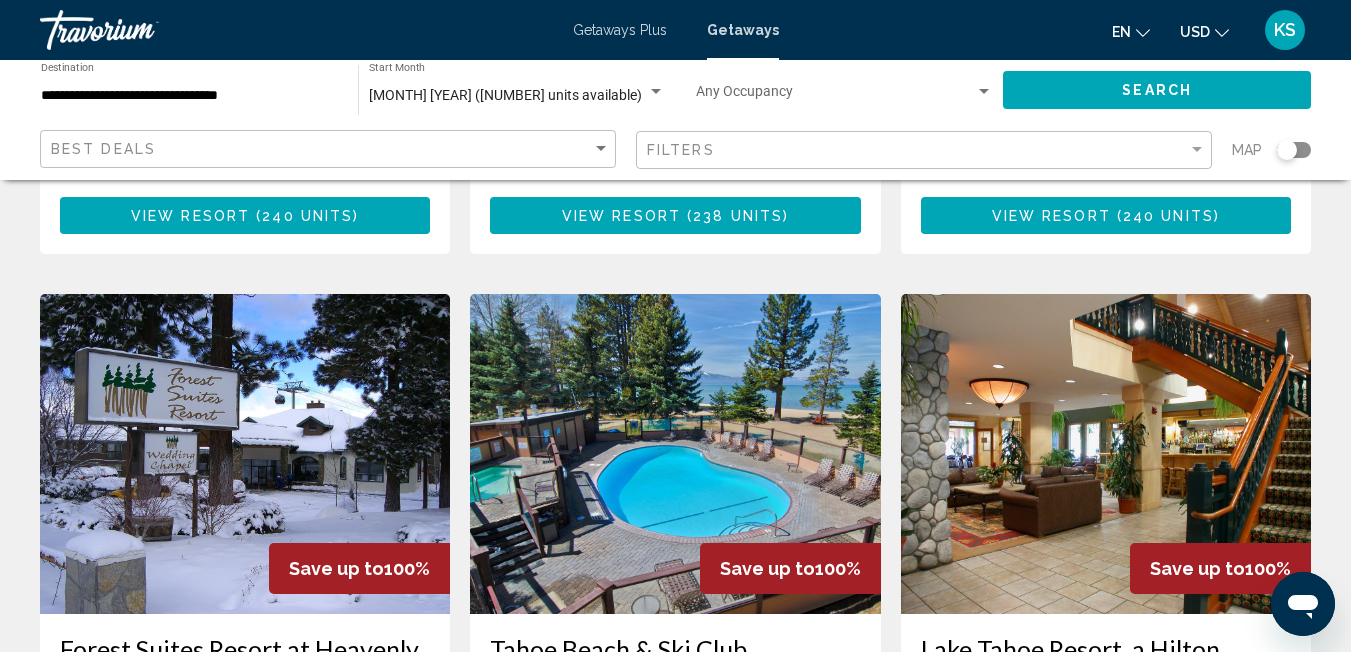 scroll, scrollTop: 809, scrollLeft: 0, axis: vertical 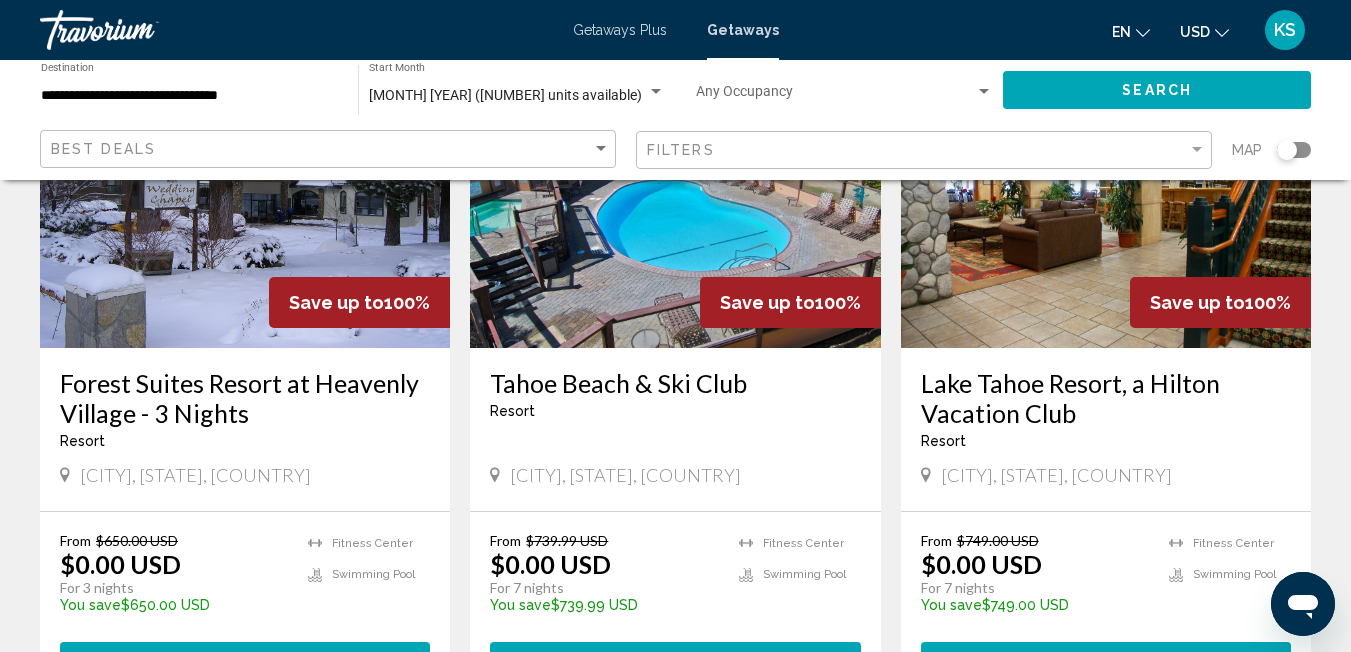 click at bounding box center (245, 188) 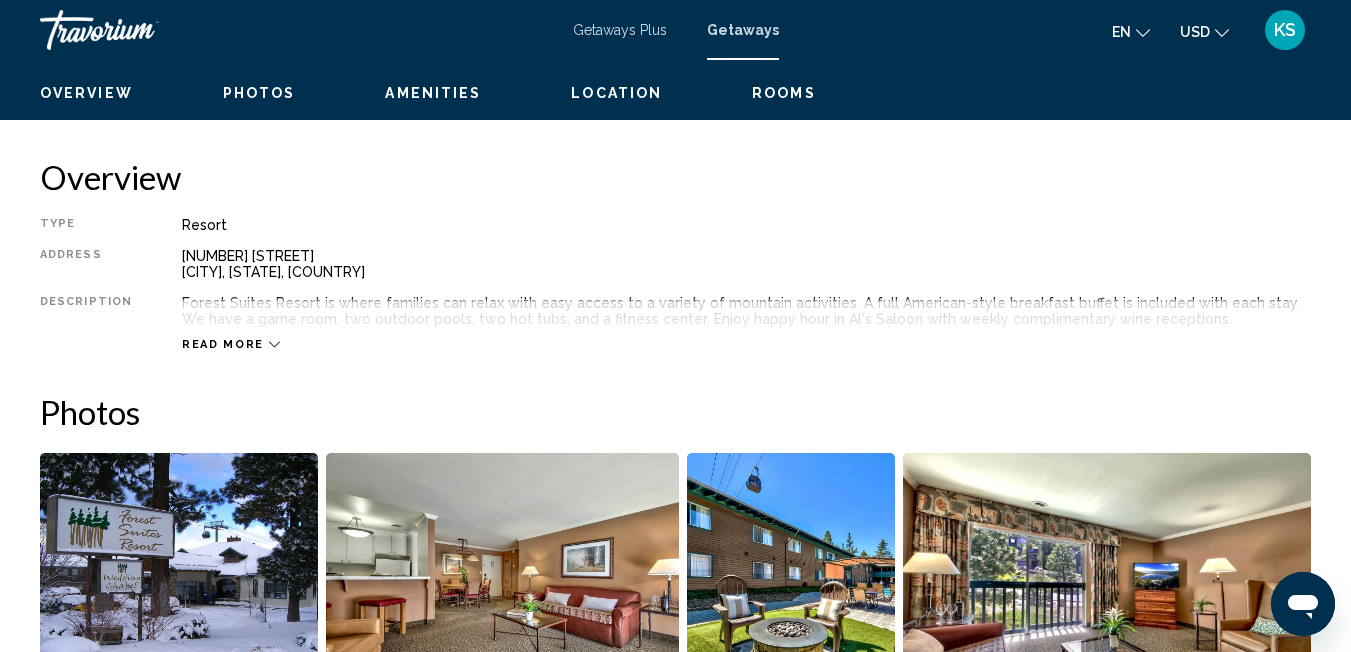 scroll, scrollTop: 209, scrollLeft: 0, axis: vertical 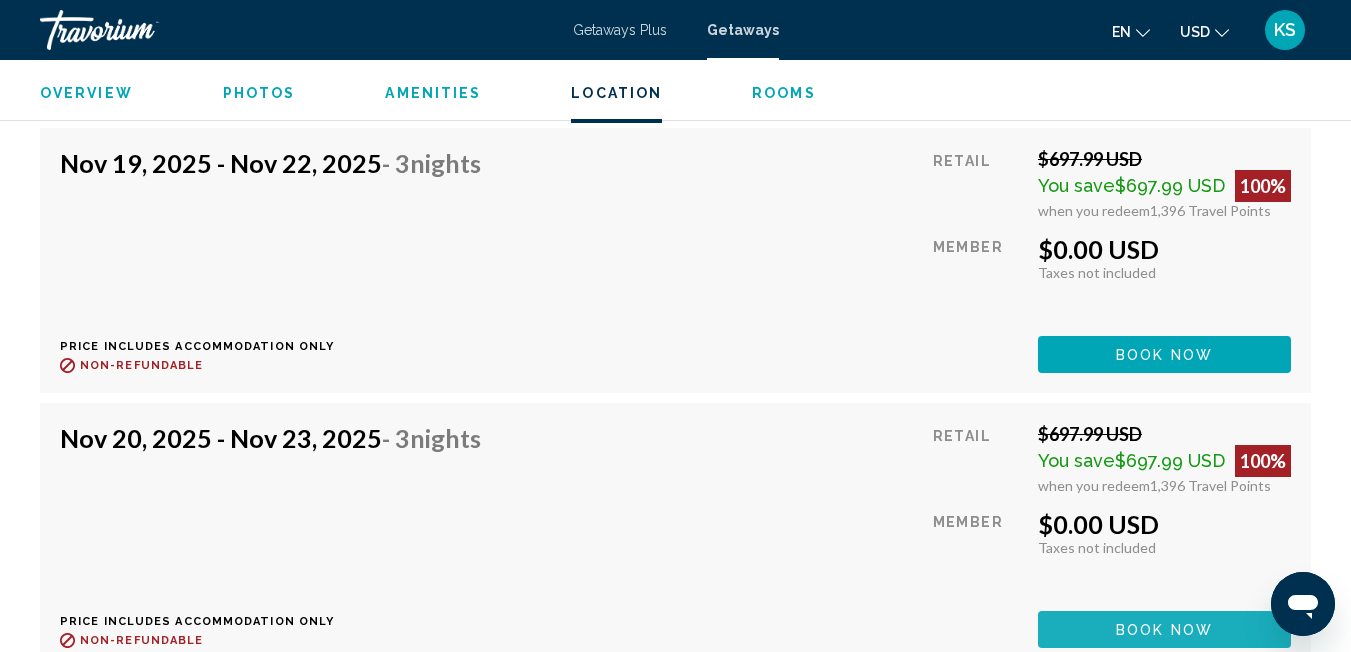 click on "Book now" at bounding box center [1164, 630] 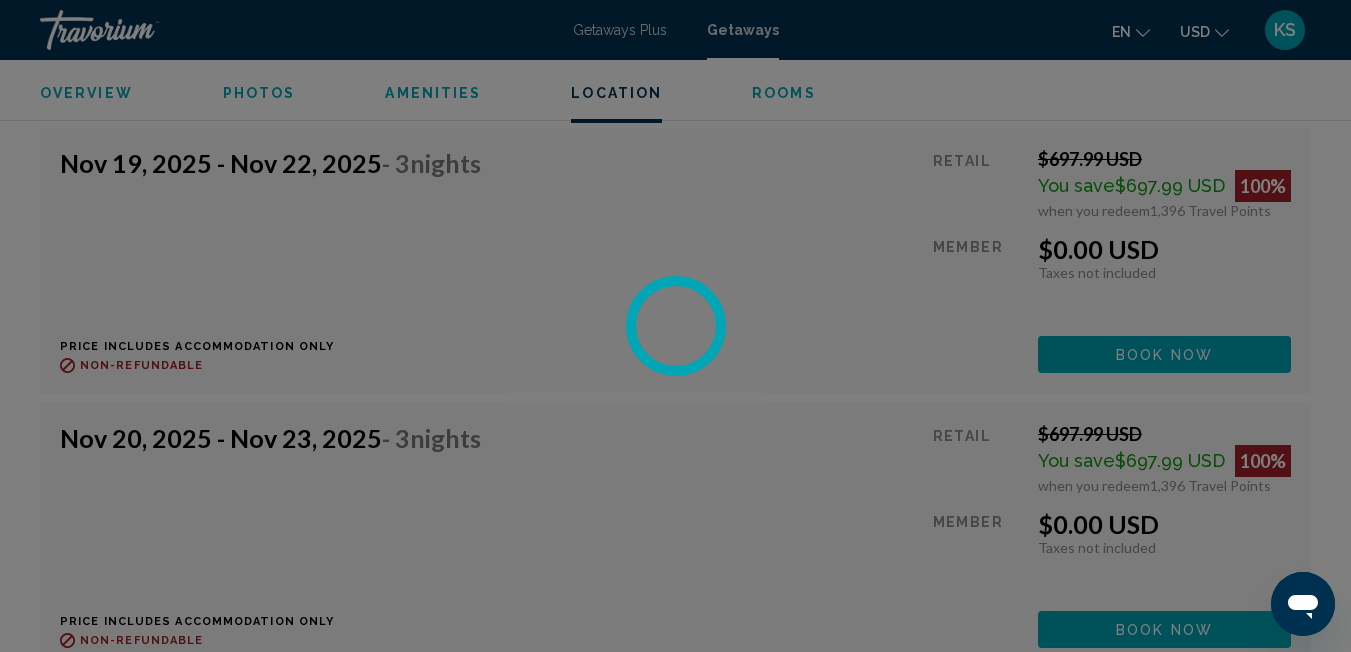 scroll, scrollTop: 0, scrollLeft: 0, axis: both 